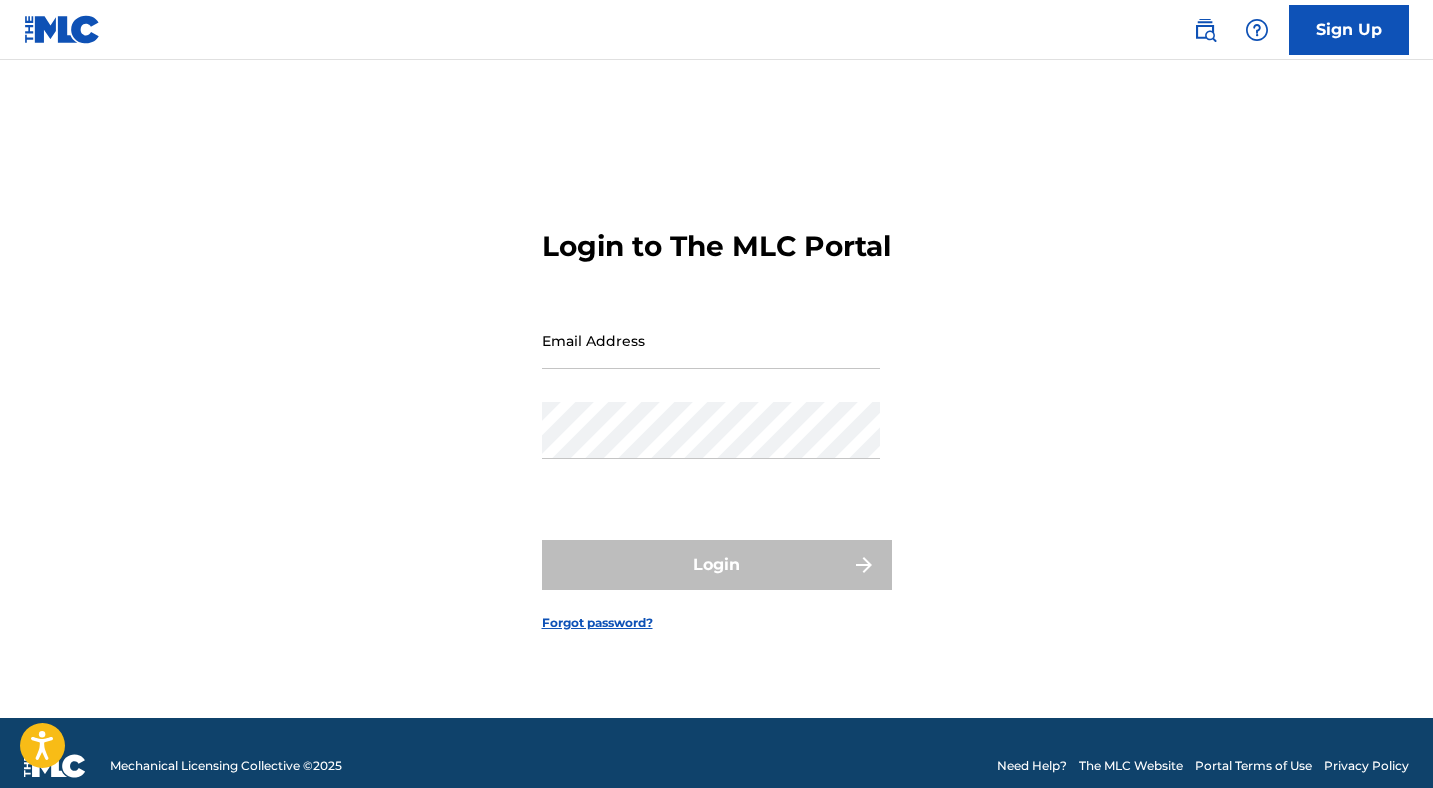 scroll, scrollTop: 0, scrollLeft: 0, axis: both 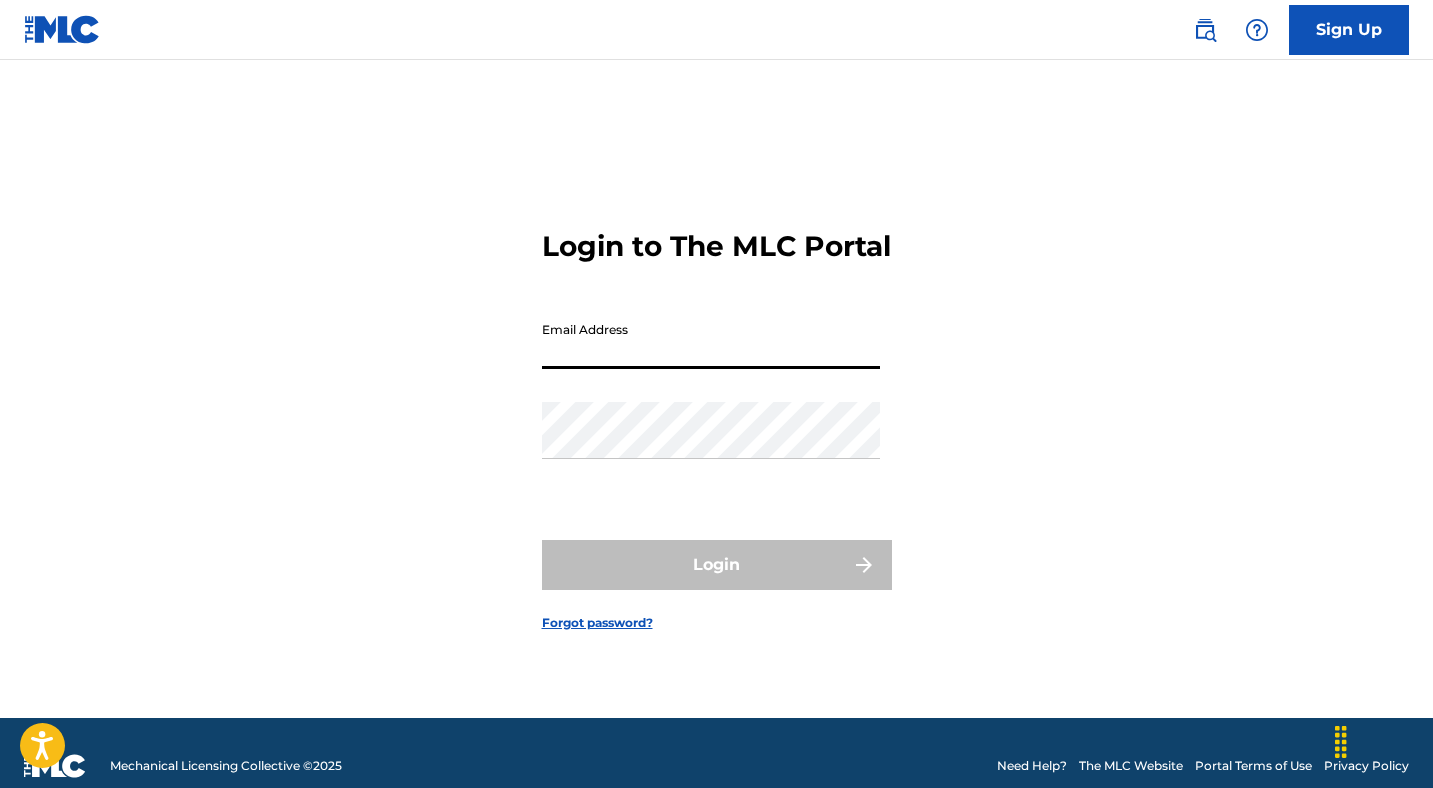 type on "[EMAIL]" 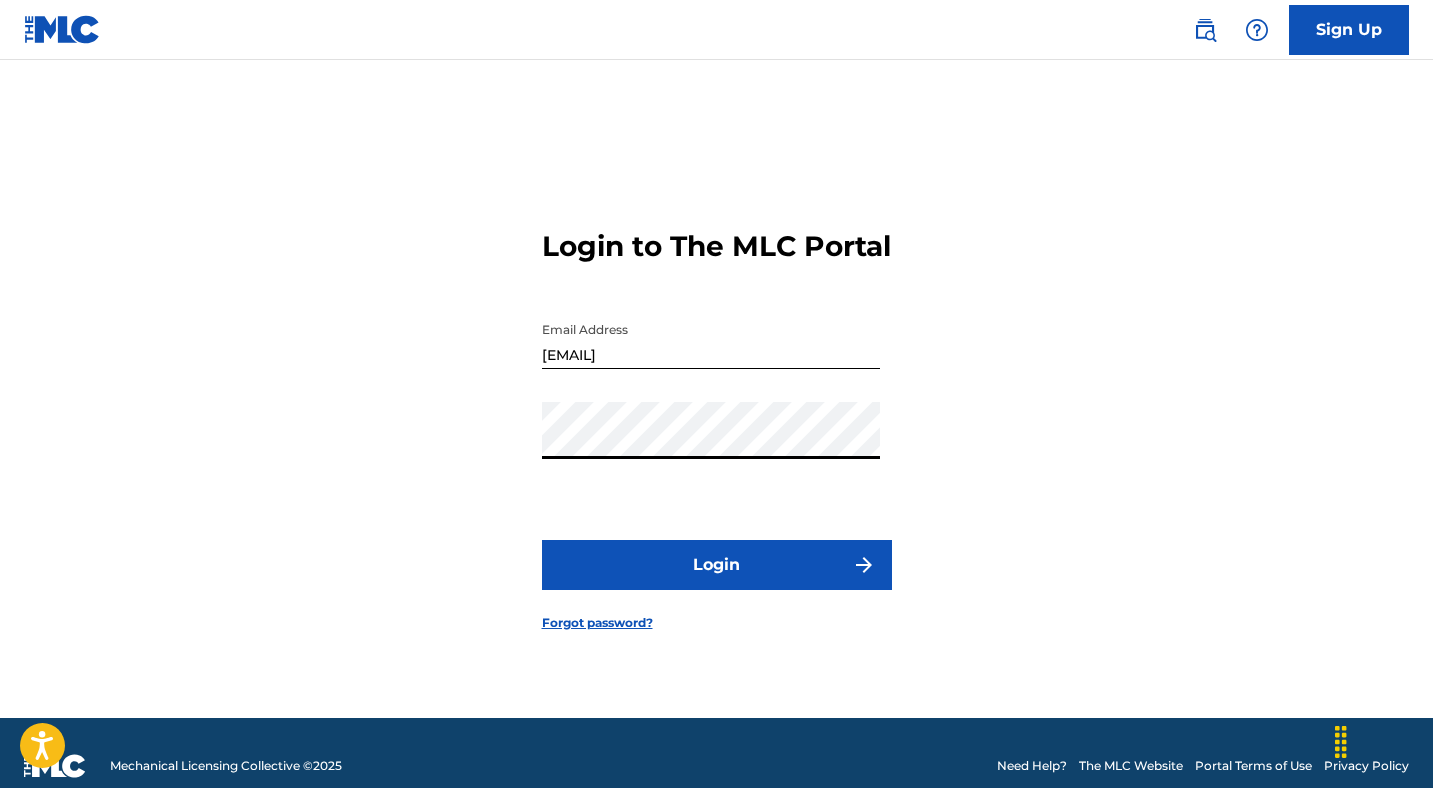 click on "Login" at bounding box center (717, 565) 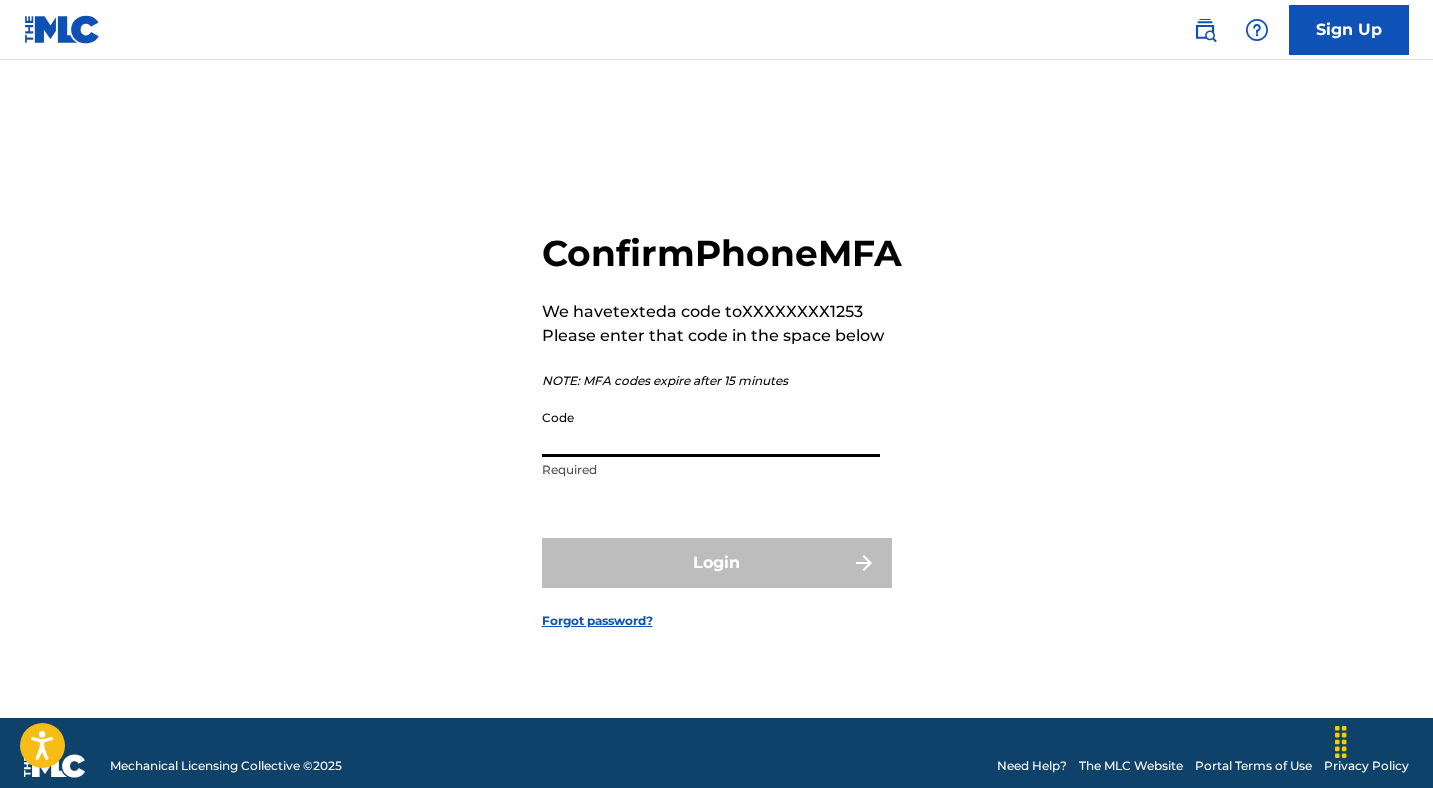 click on "Code" at bounding box center [711, 428] 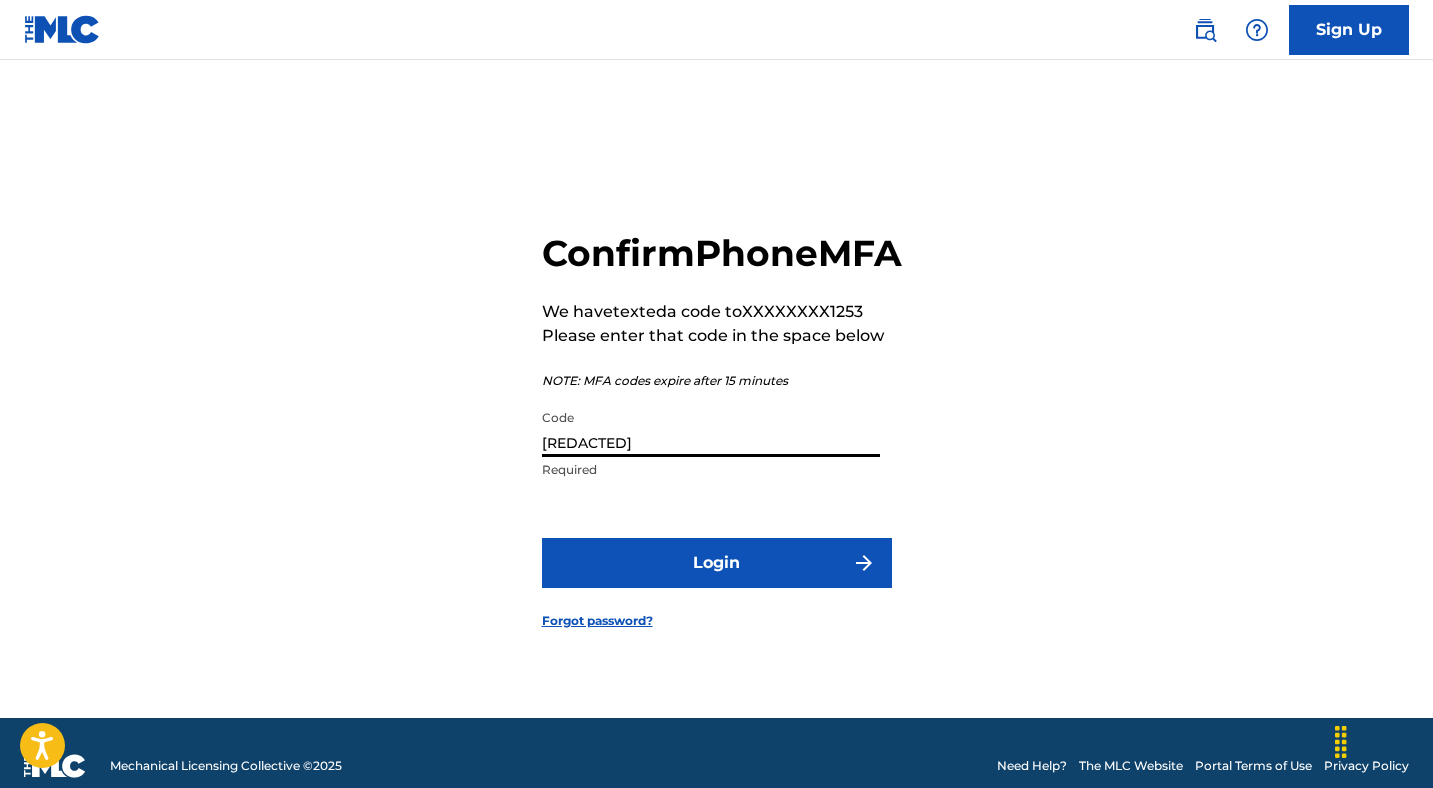 type on "[REDACTED]" 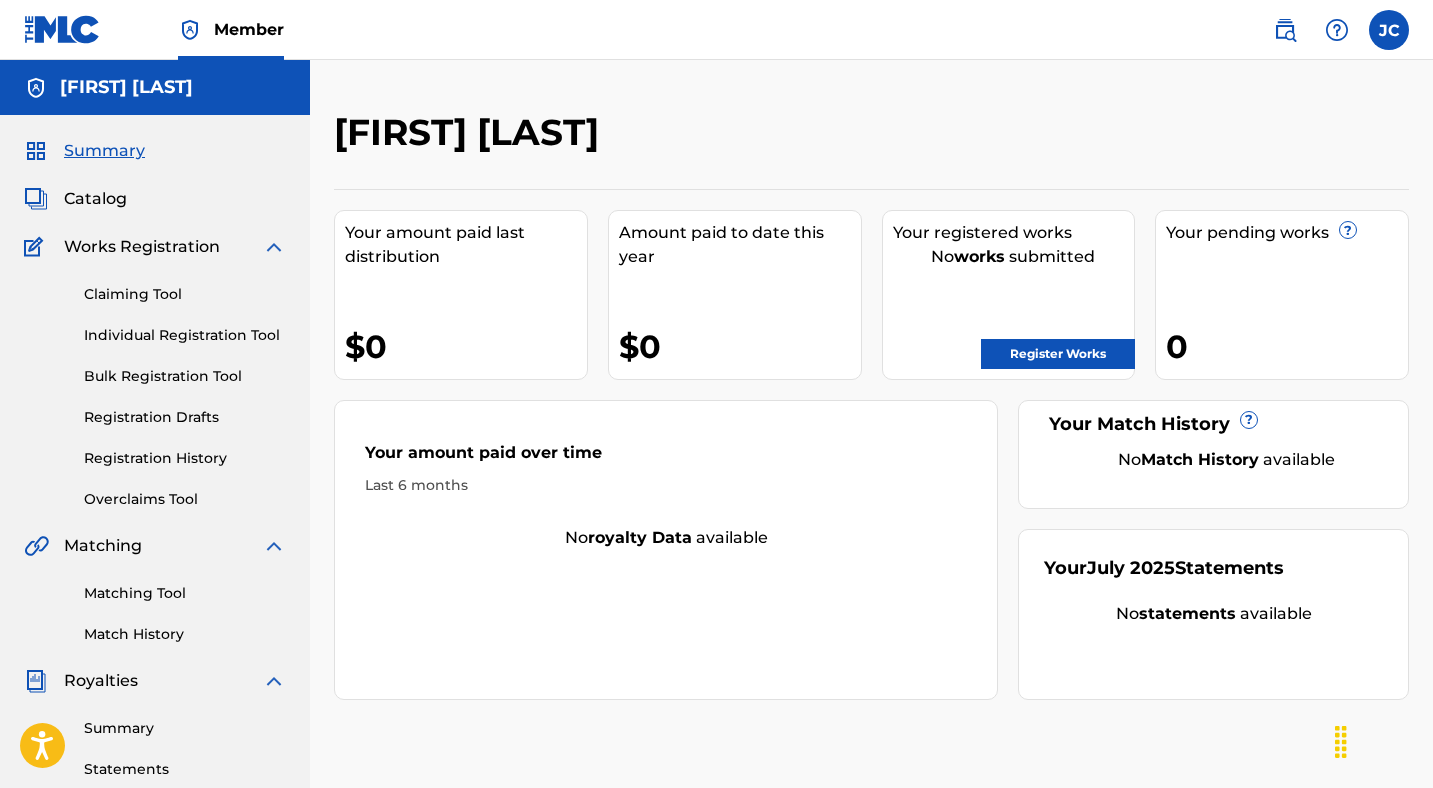 scroll, scrollTop: 0, scrollLeft: 0, axis: both 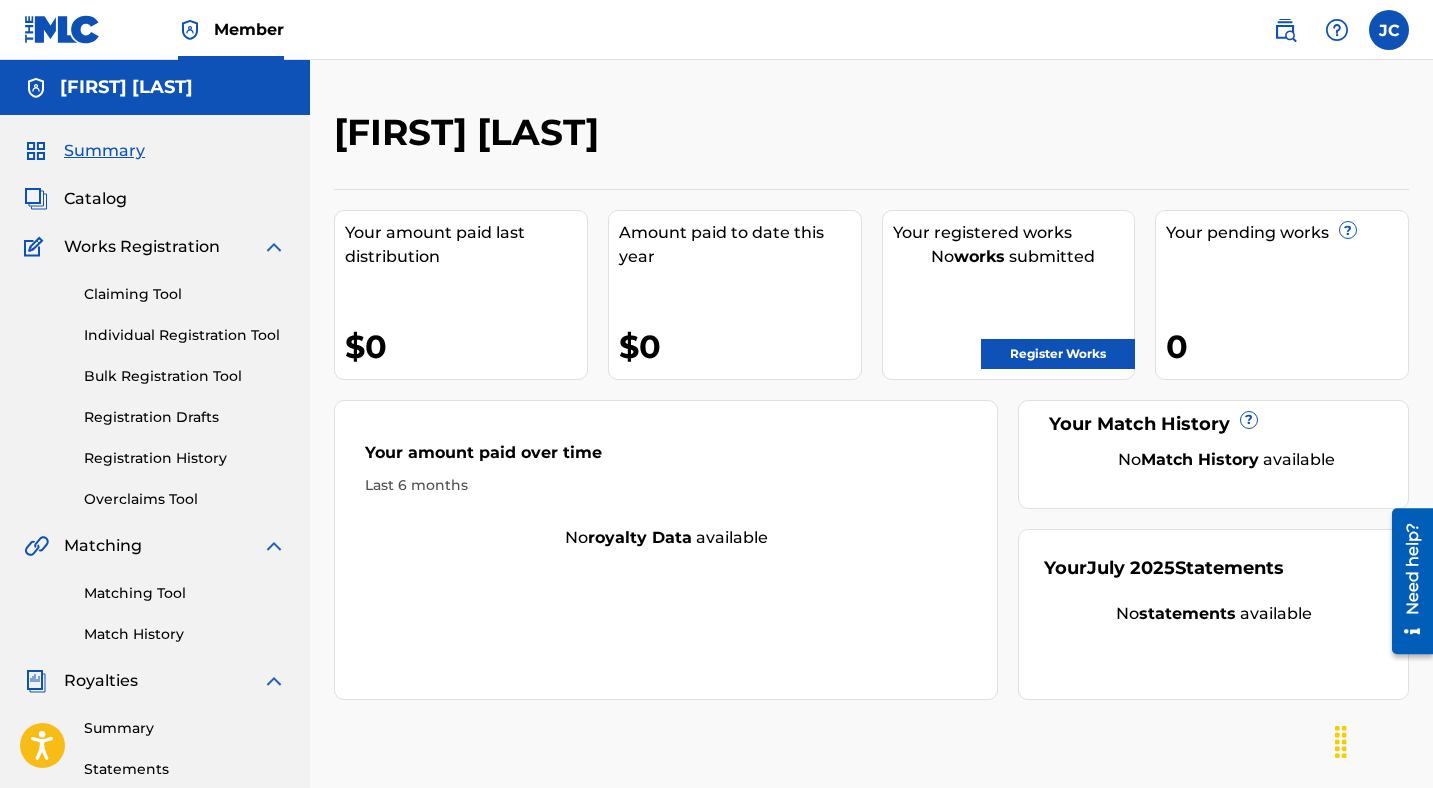 click on "Catalog" at bounding box center [95, 199] 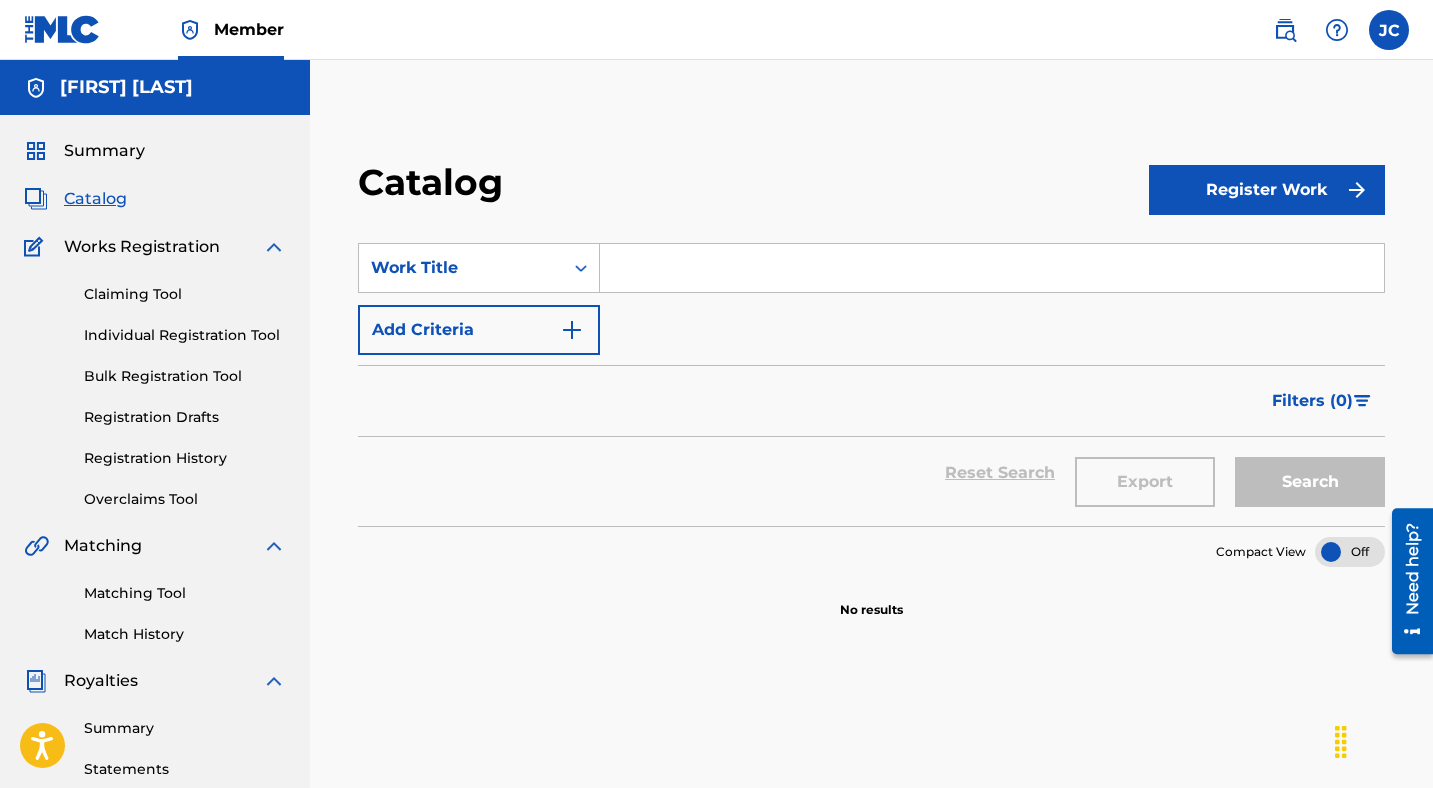 click on "Registration History" at bounding box center (185, 458) 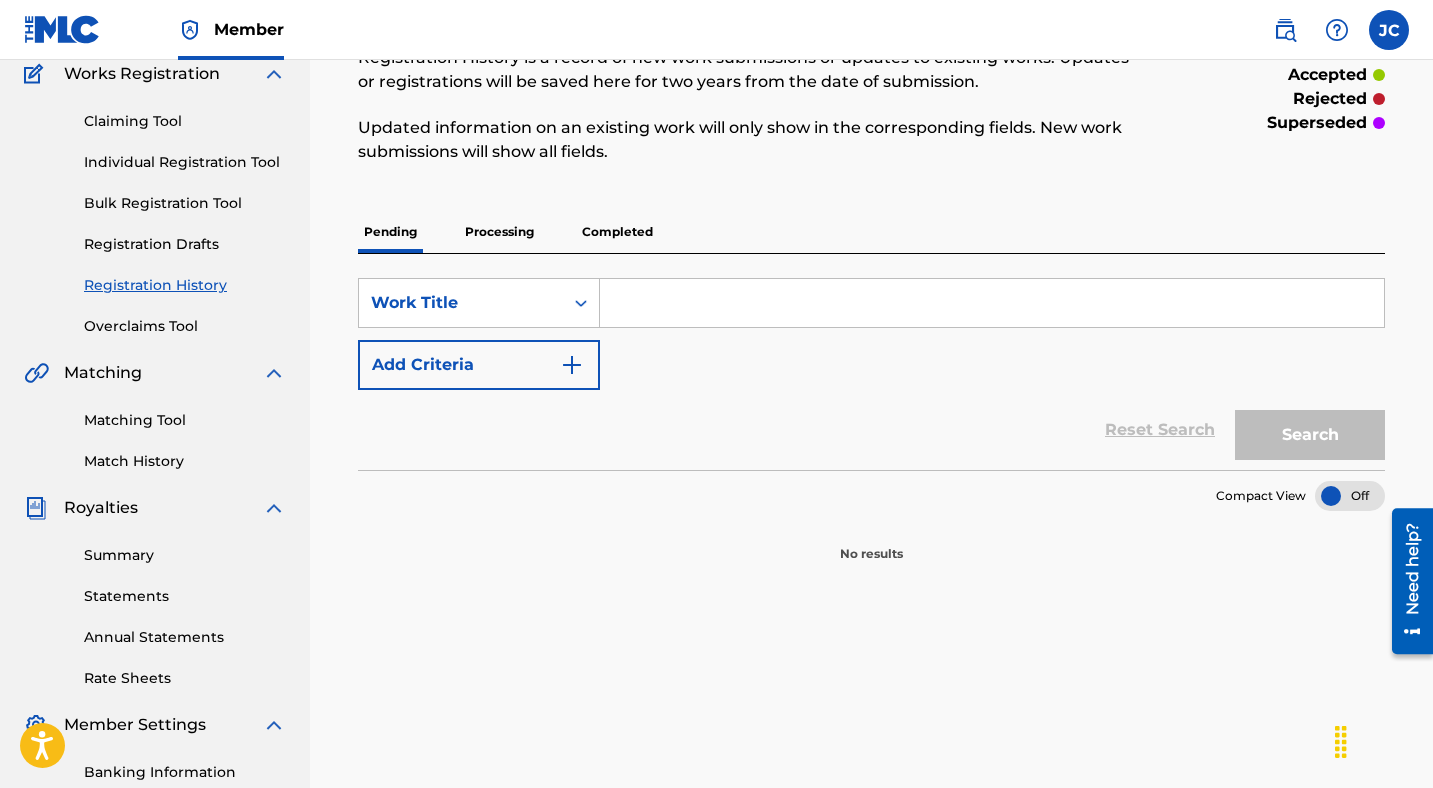 scroll, scrollTop: 159, scrollLeft: 0, axis: vertical 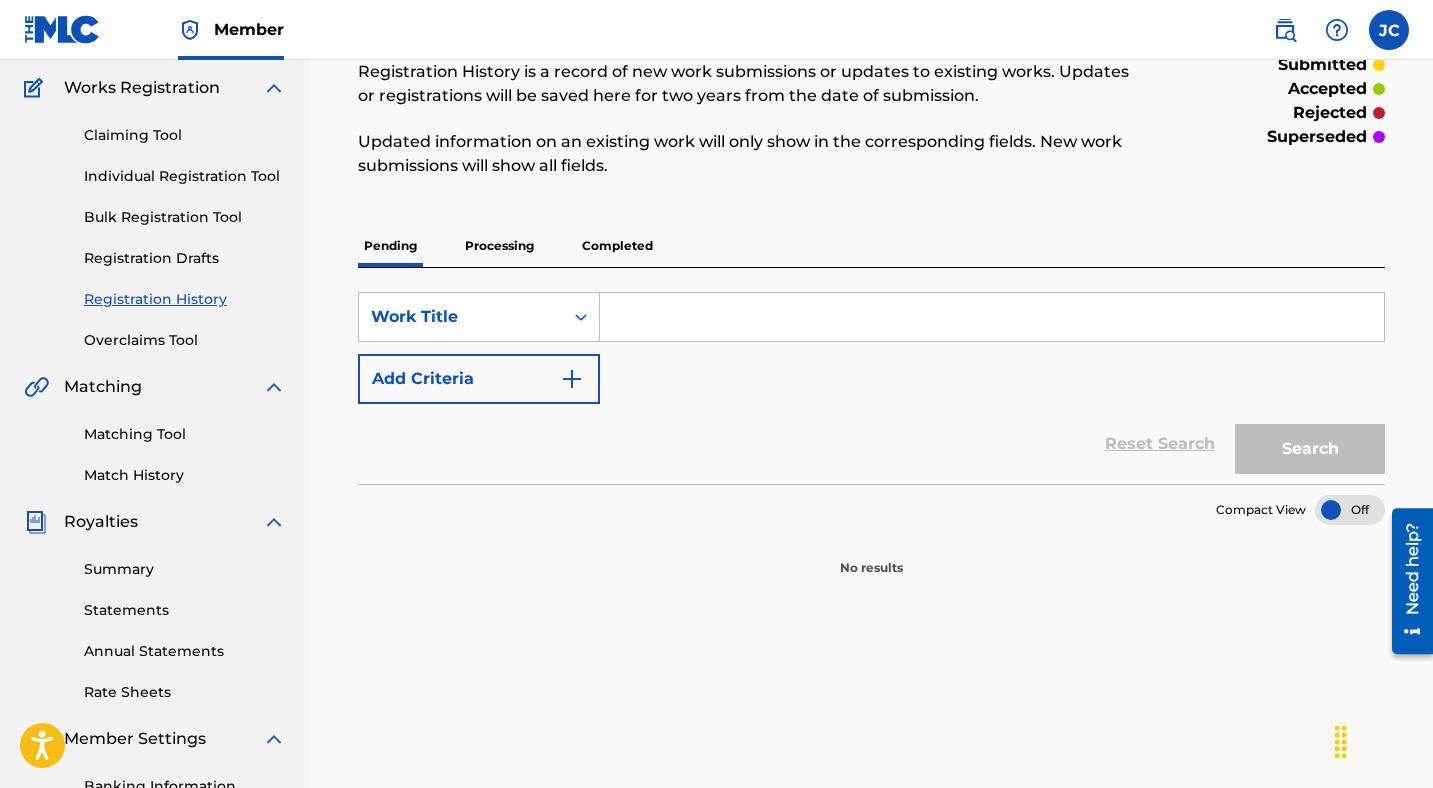 click on "Processing" at bounding box center [499, 246] 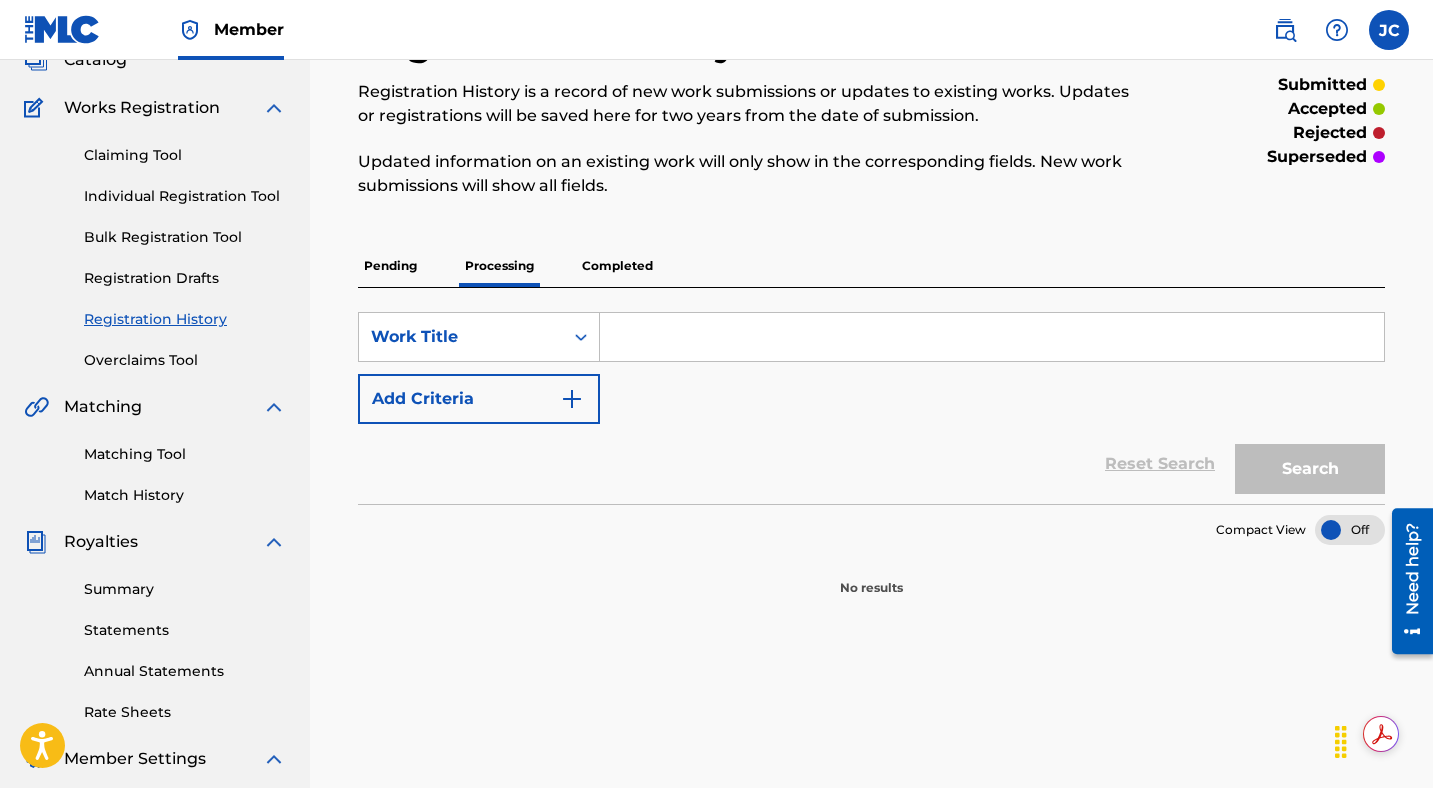 scroll, scrollTop: 137, scrollLeft: 0, axis: vertical 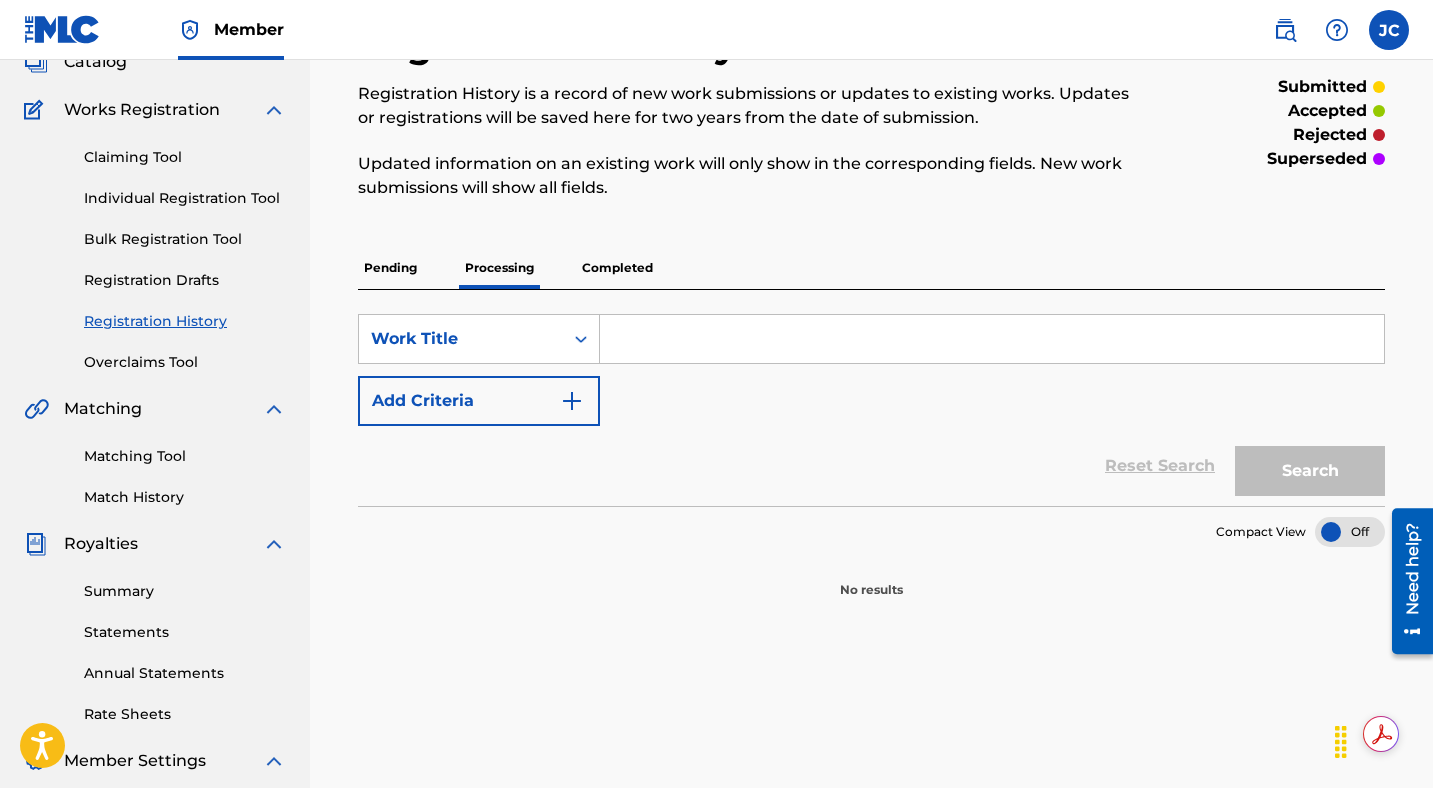 click on "Completed" at bounding box center (617, 268) 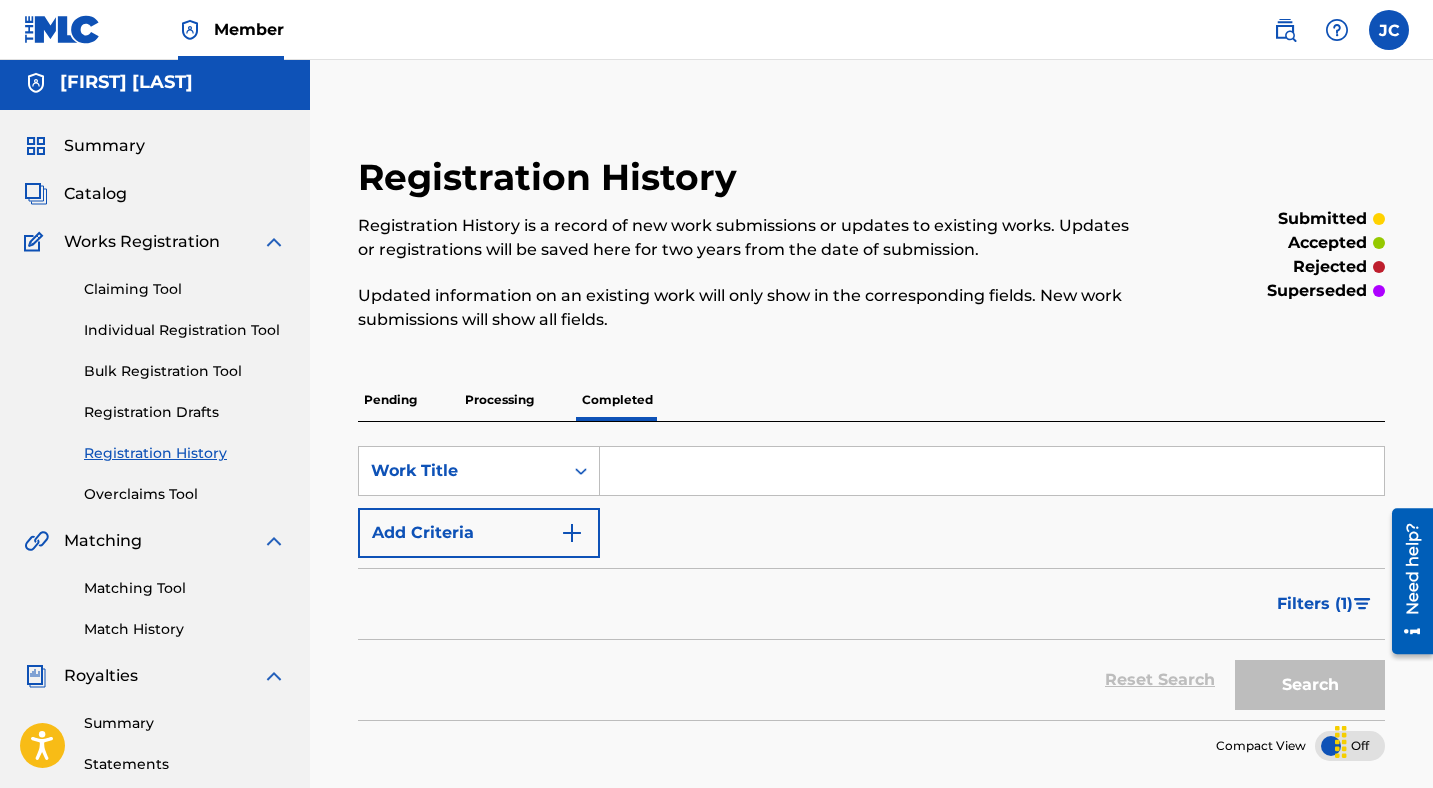 scroll, scrollTop: 0, scrollLeft: 0, axis: both 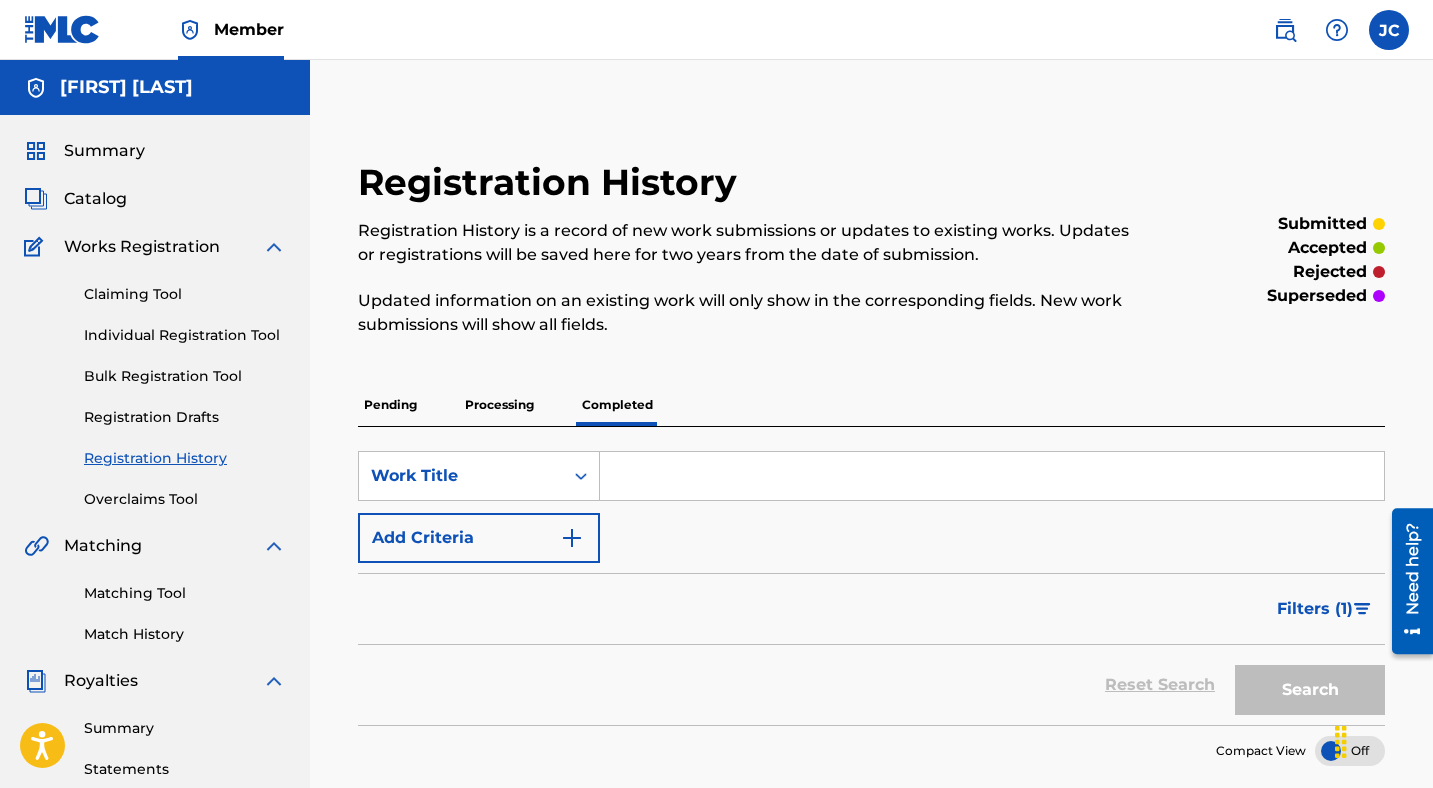 click on "Pending" at bounding box center [390, 405] 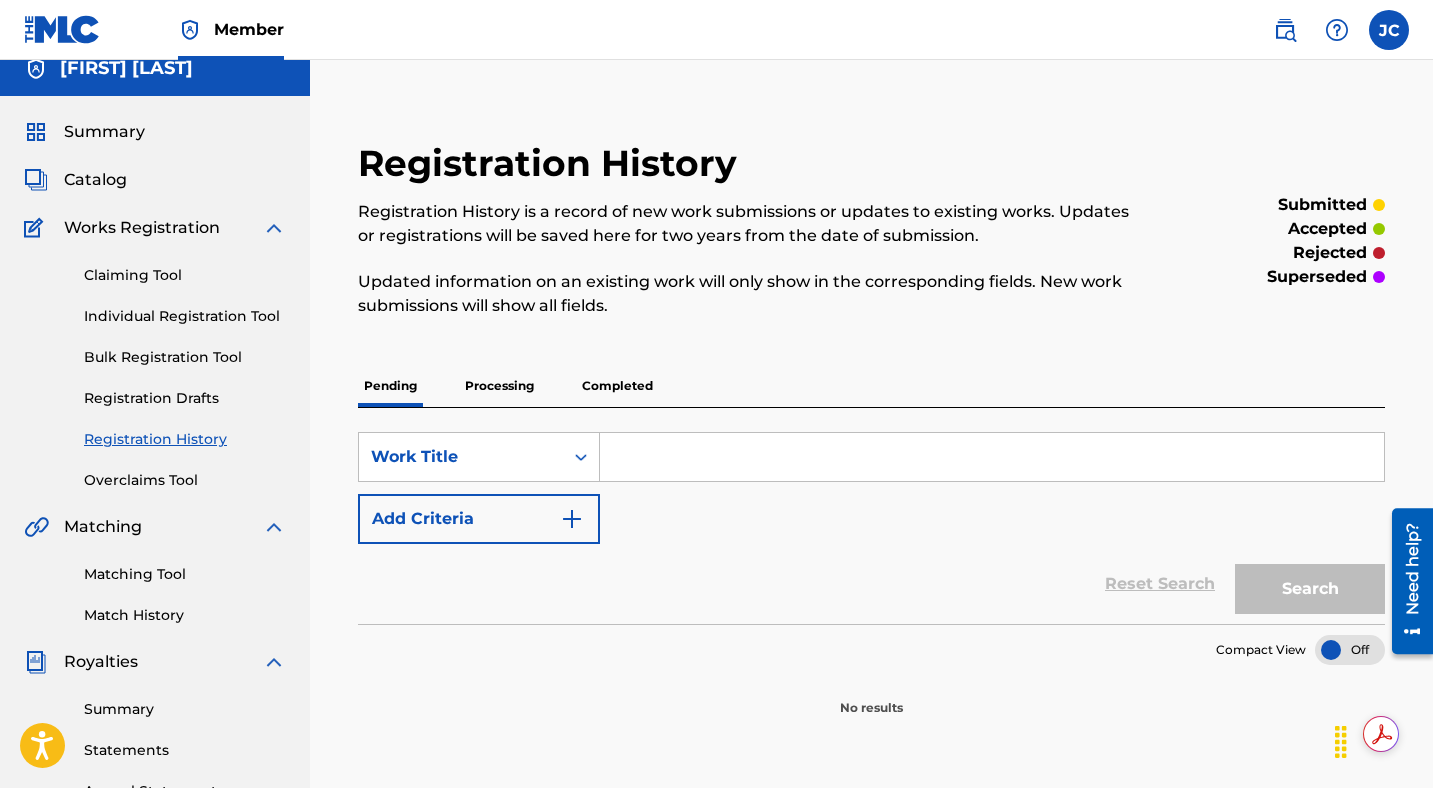 scroll, scrollTop: 0, scrollLeft: 0, axis: both 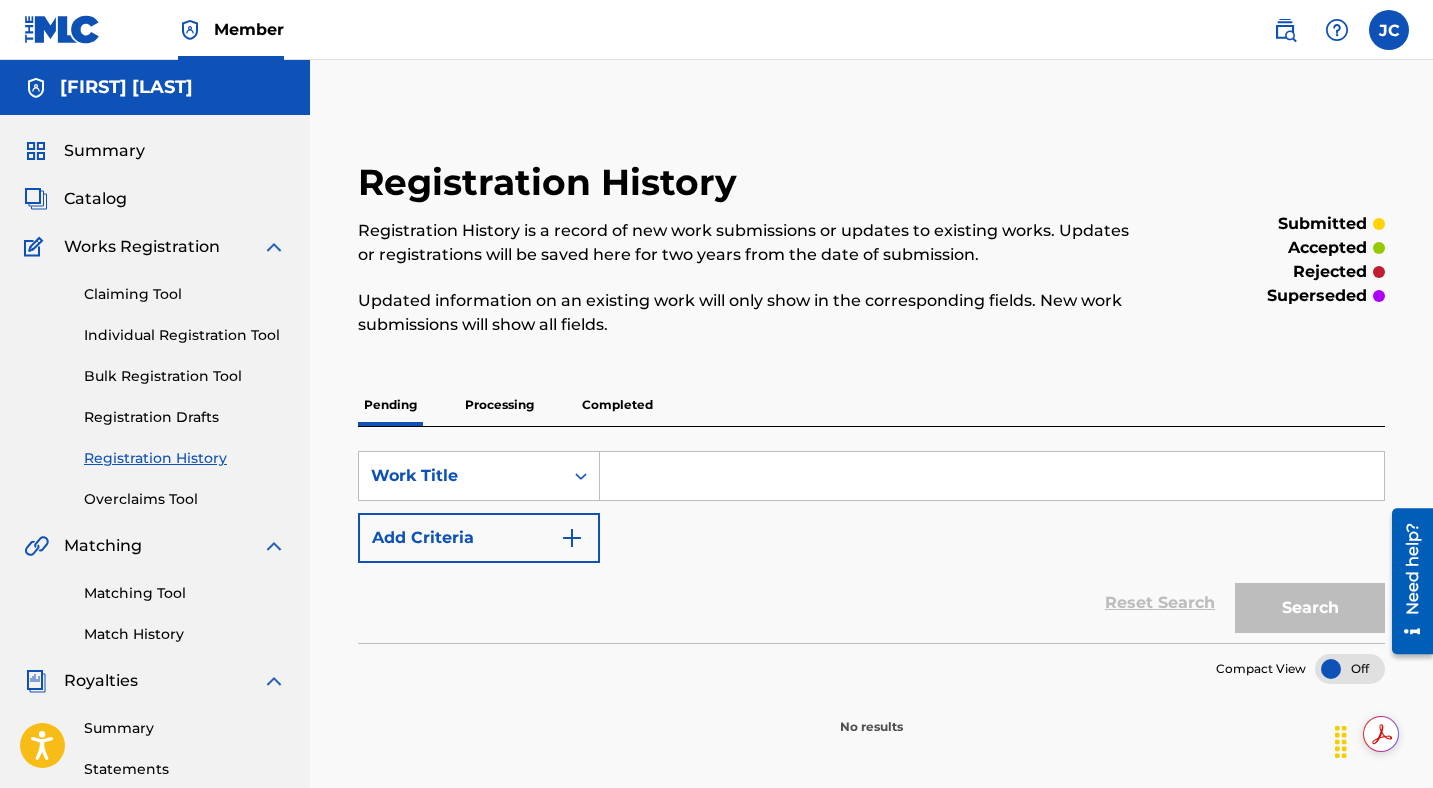 click on "Match History" at bounding box center [185, 634] 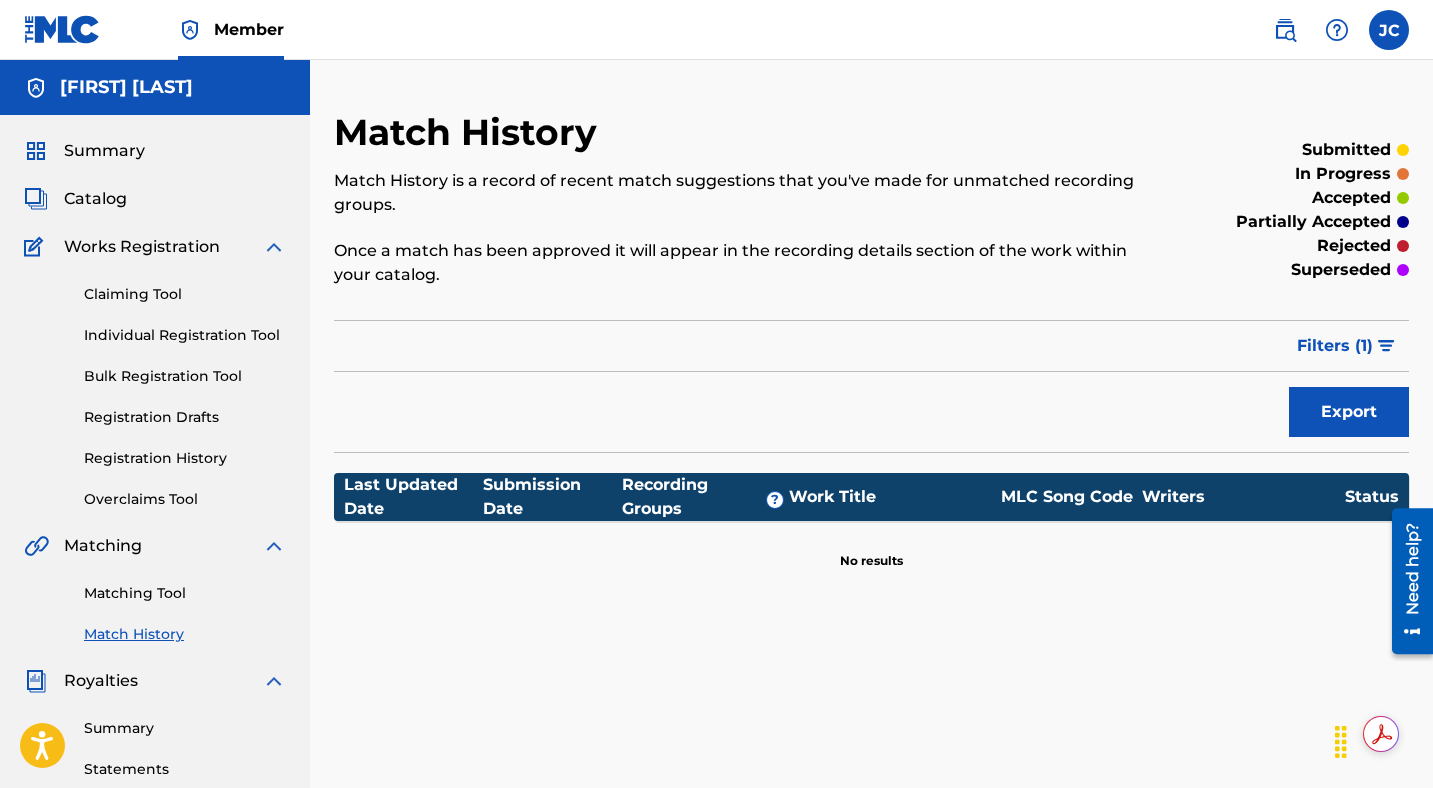 click on "Registration History" at bounding box center [185, 458] 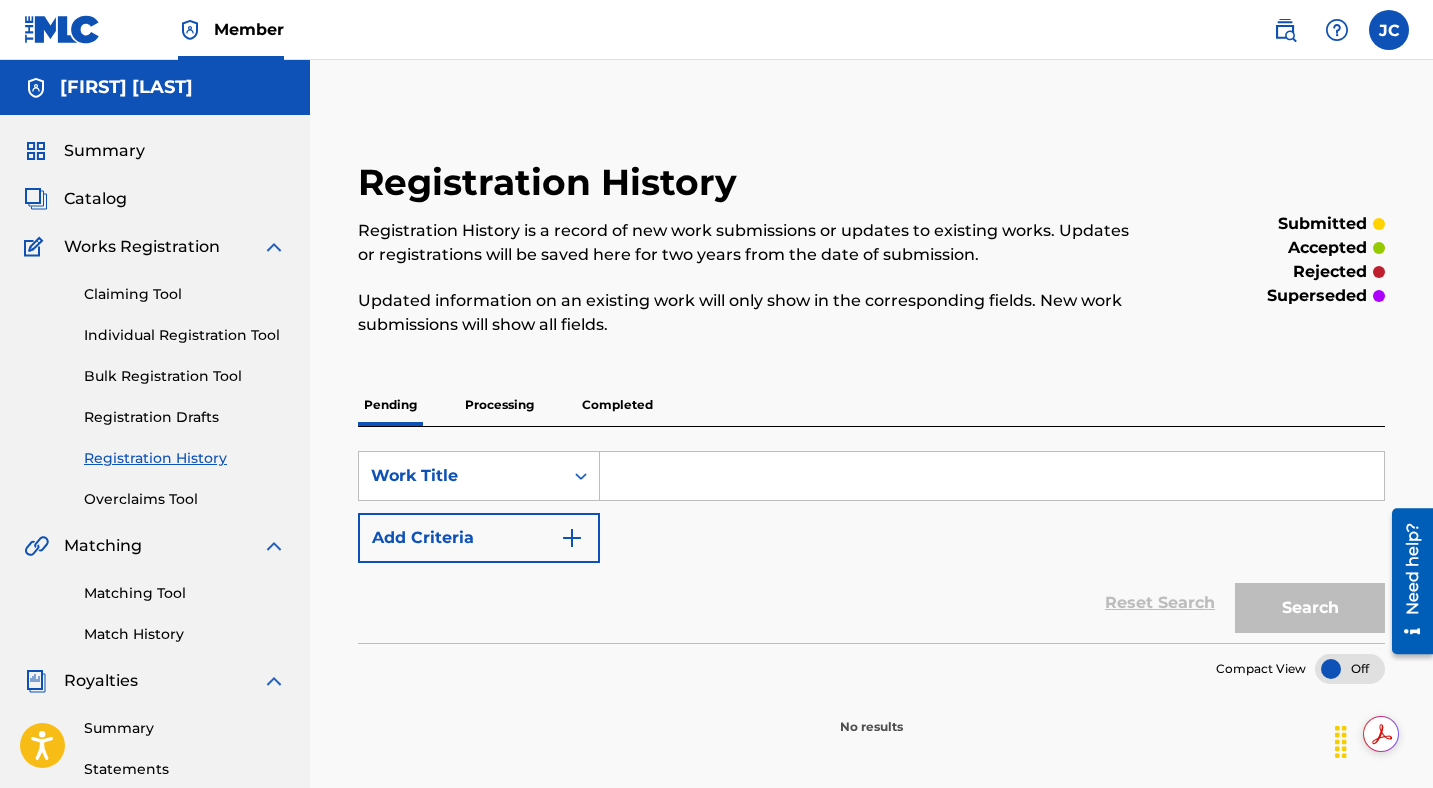 click on "Processing" at bounding box center (499, 405) 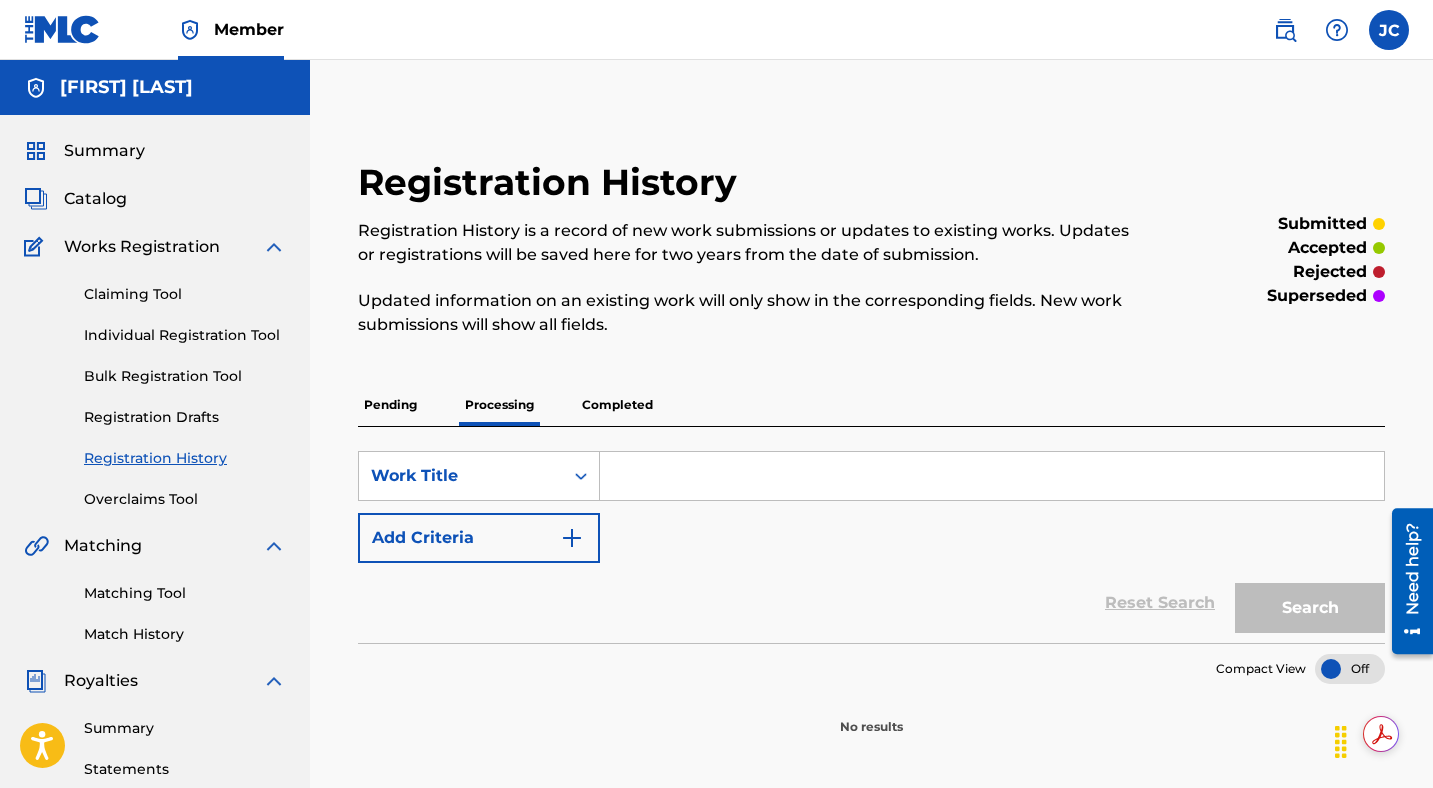 click on "Completed" at bounding box center (617, 405) 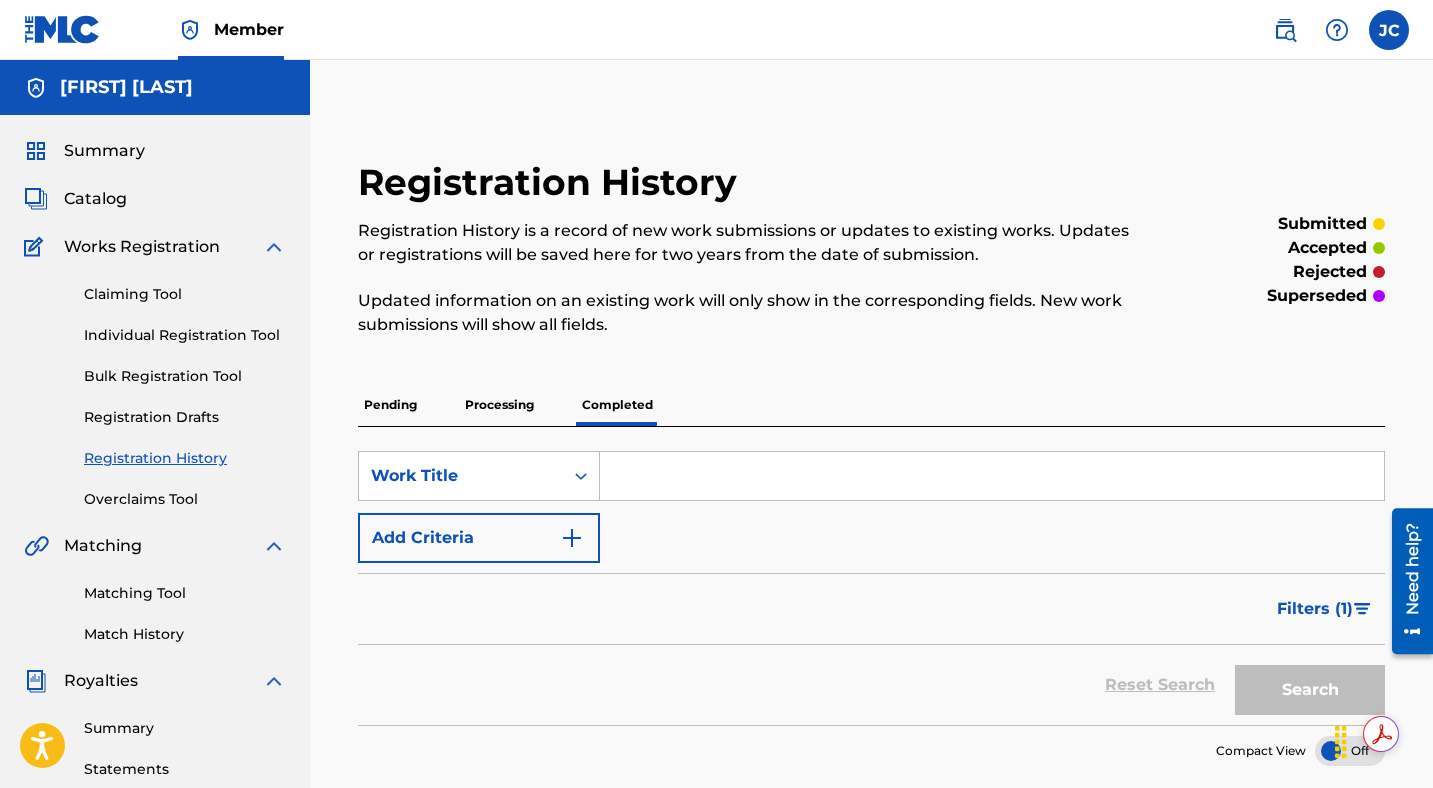 click at bounding box center [1389, 30] 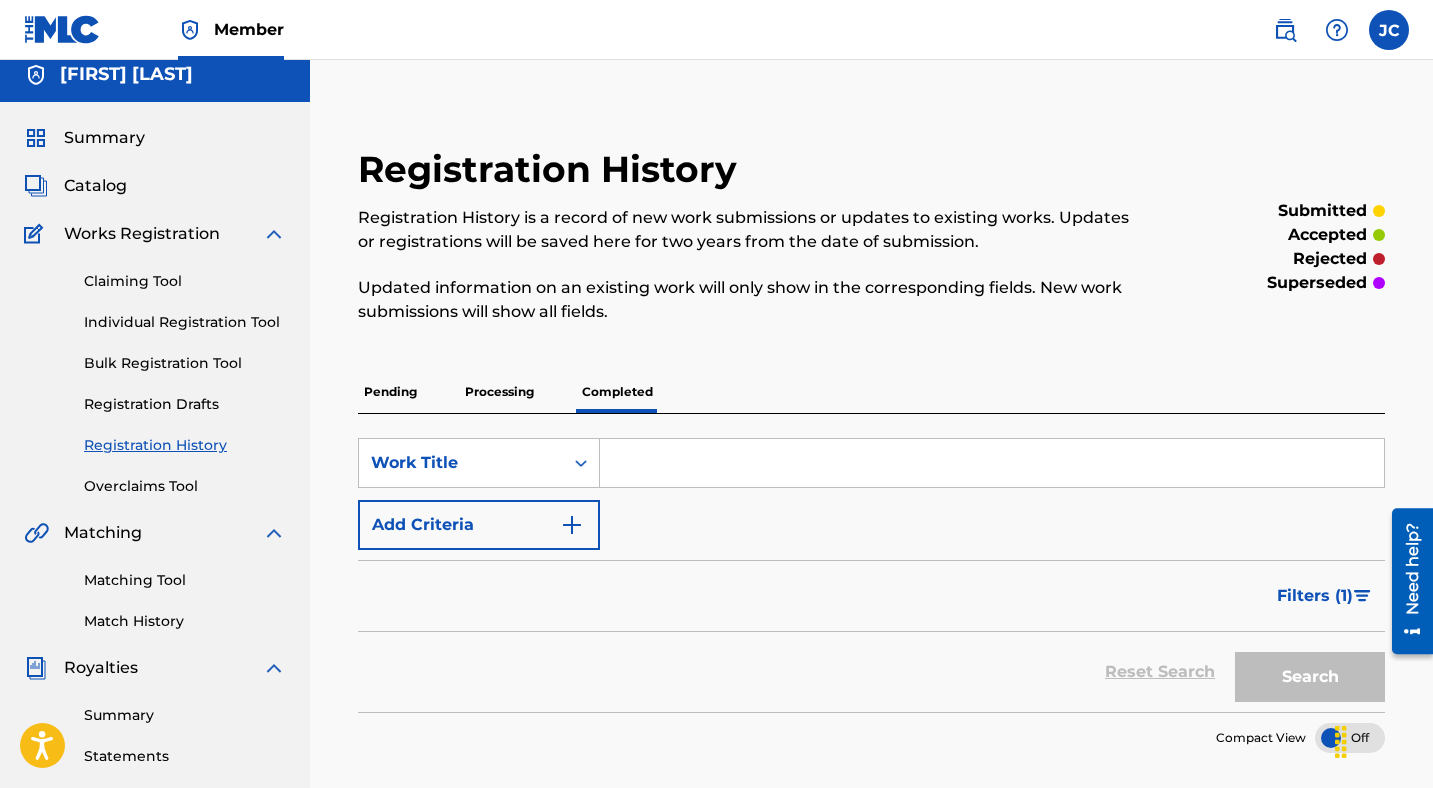 scroll, scrollTop: 1, scrollLeft: 0, axis: vertical 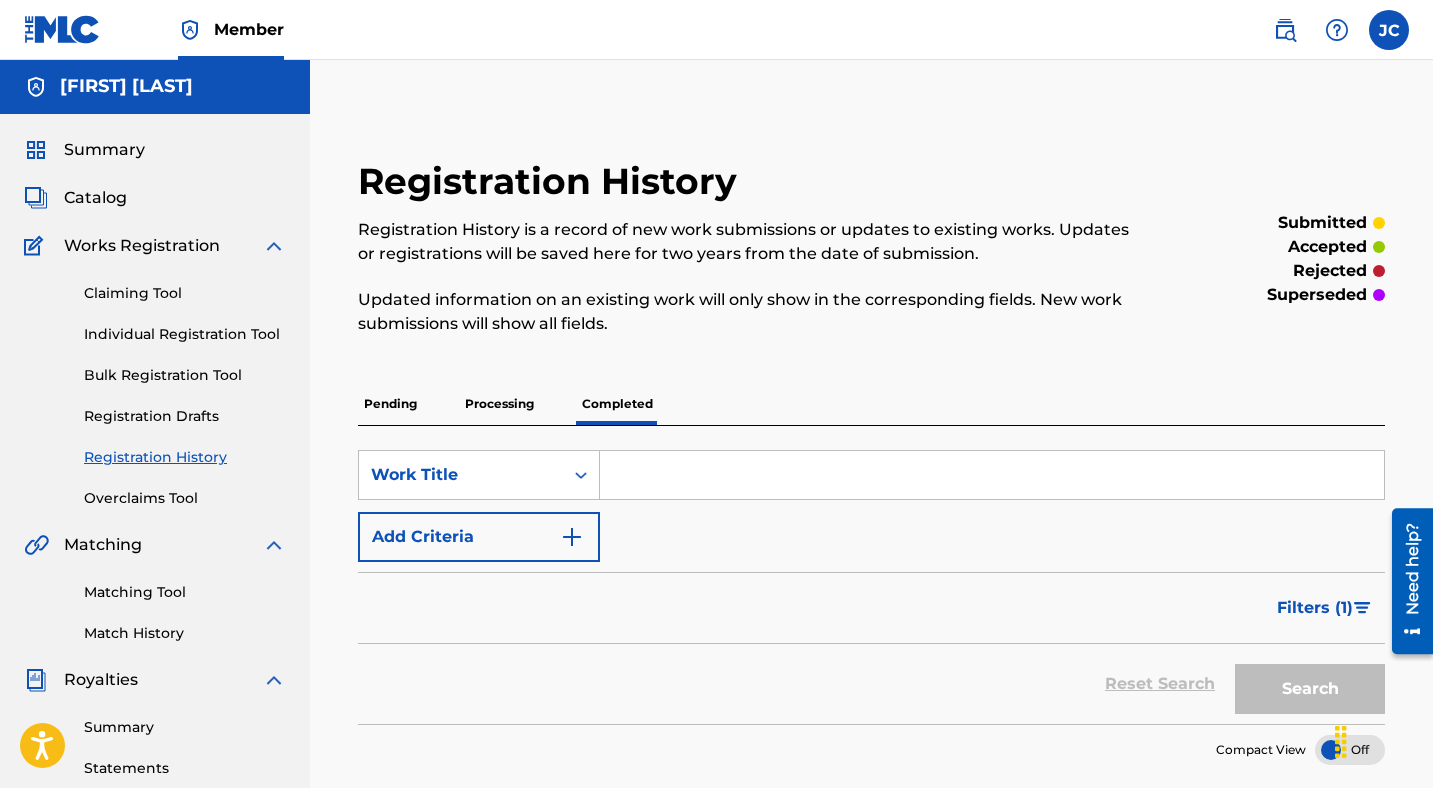 click on "Claiming Tool" at bounding box center [185, 293] 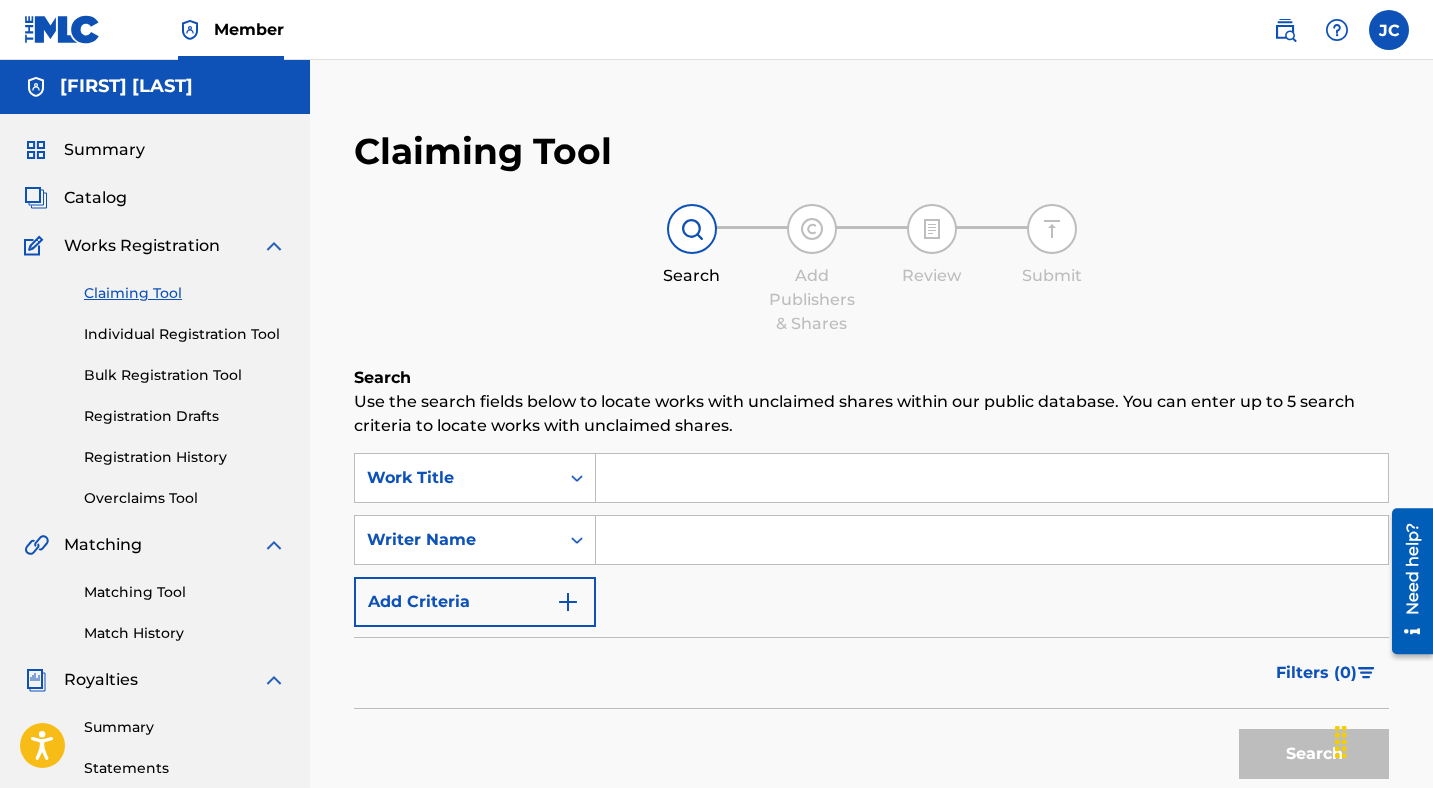 scroll, scrollTop: 0, scrollLeft: 0, axis: both 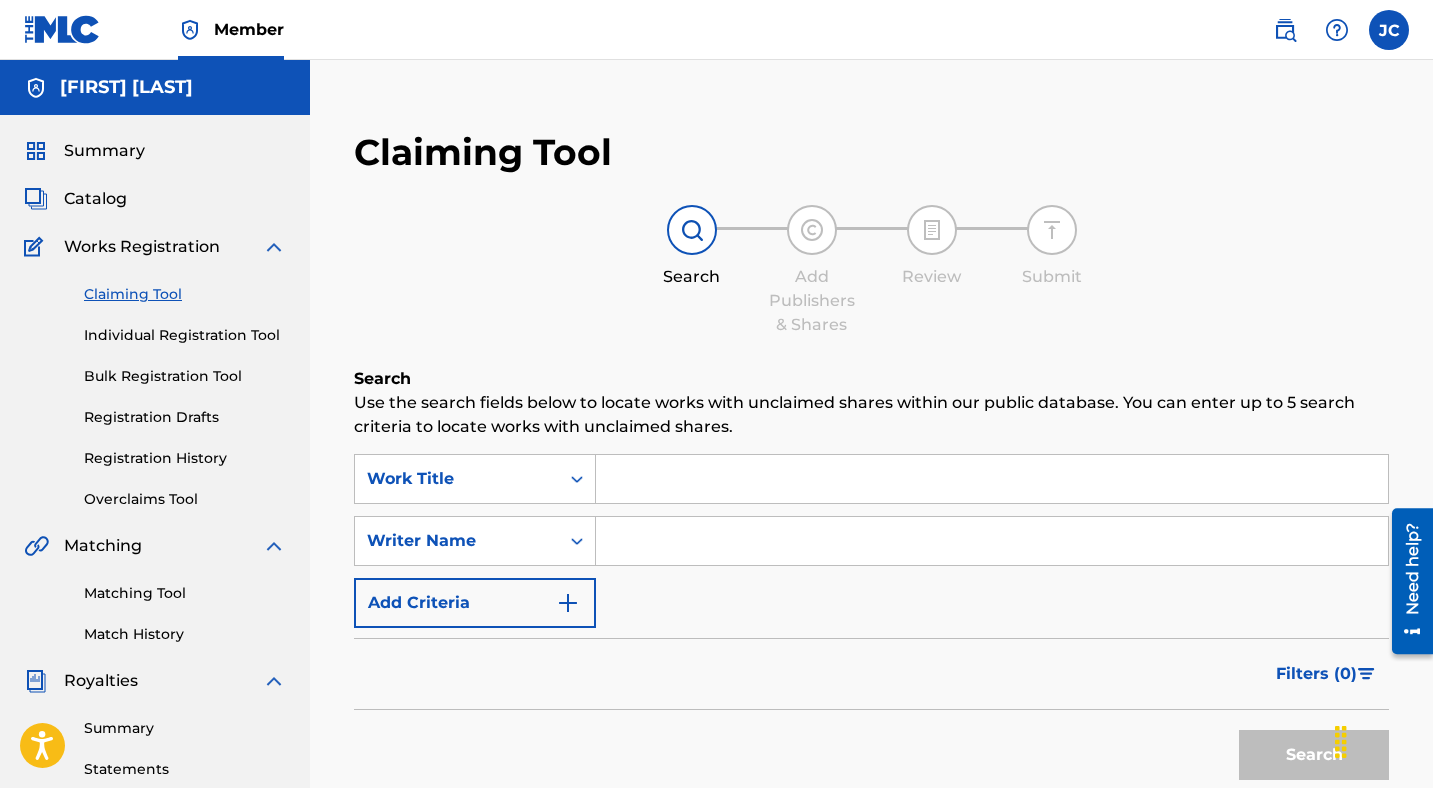 click at bounding box center (992, 541) 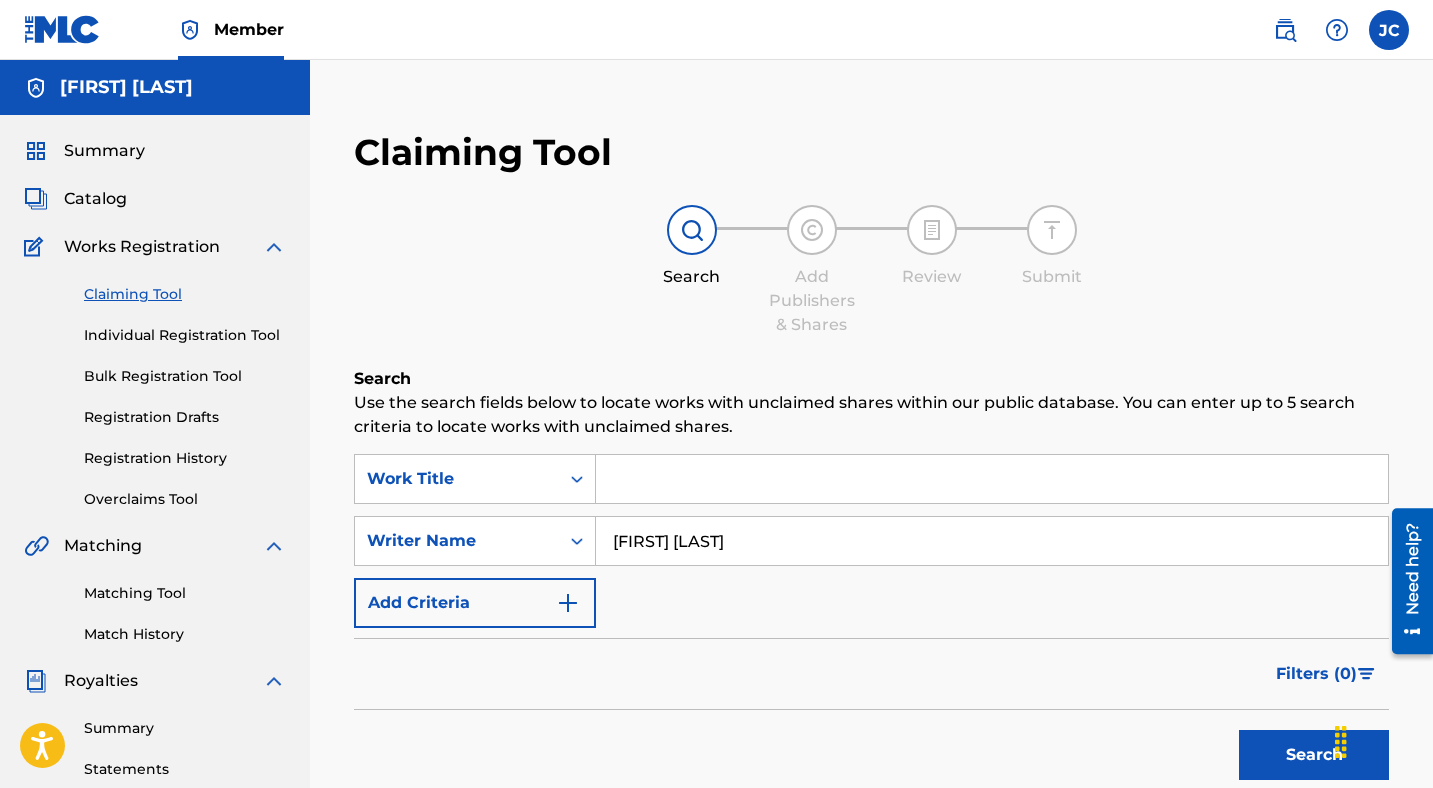type on "[FIRST] [LAST]" 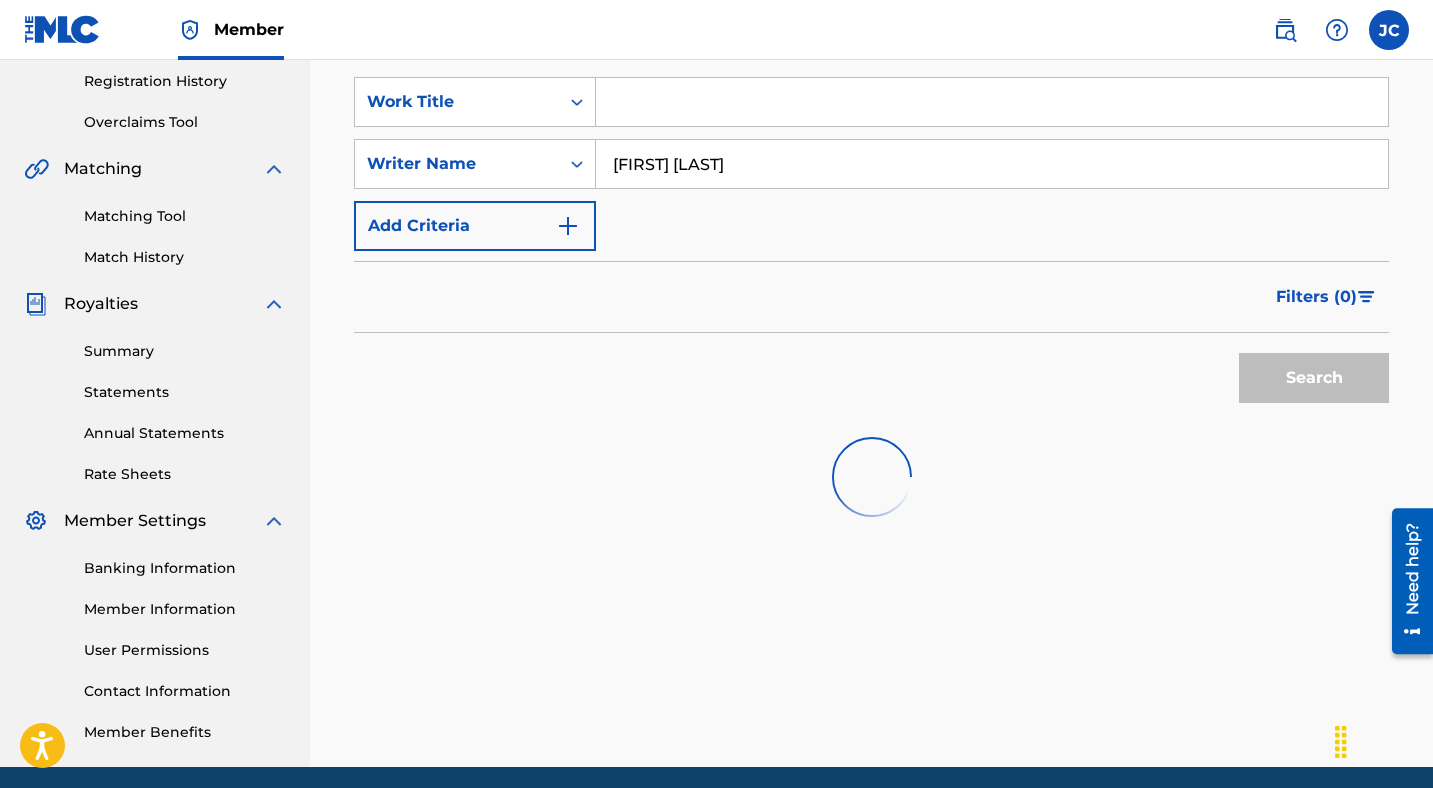 scroll, scrollTop: 388, scrollLeft: 0, axis: vertical 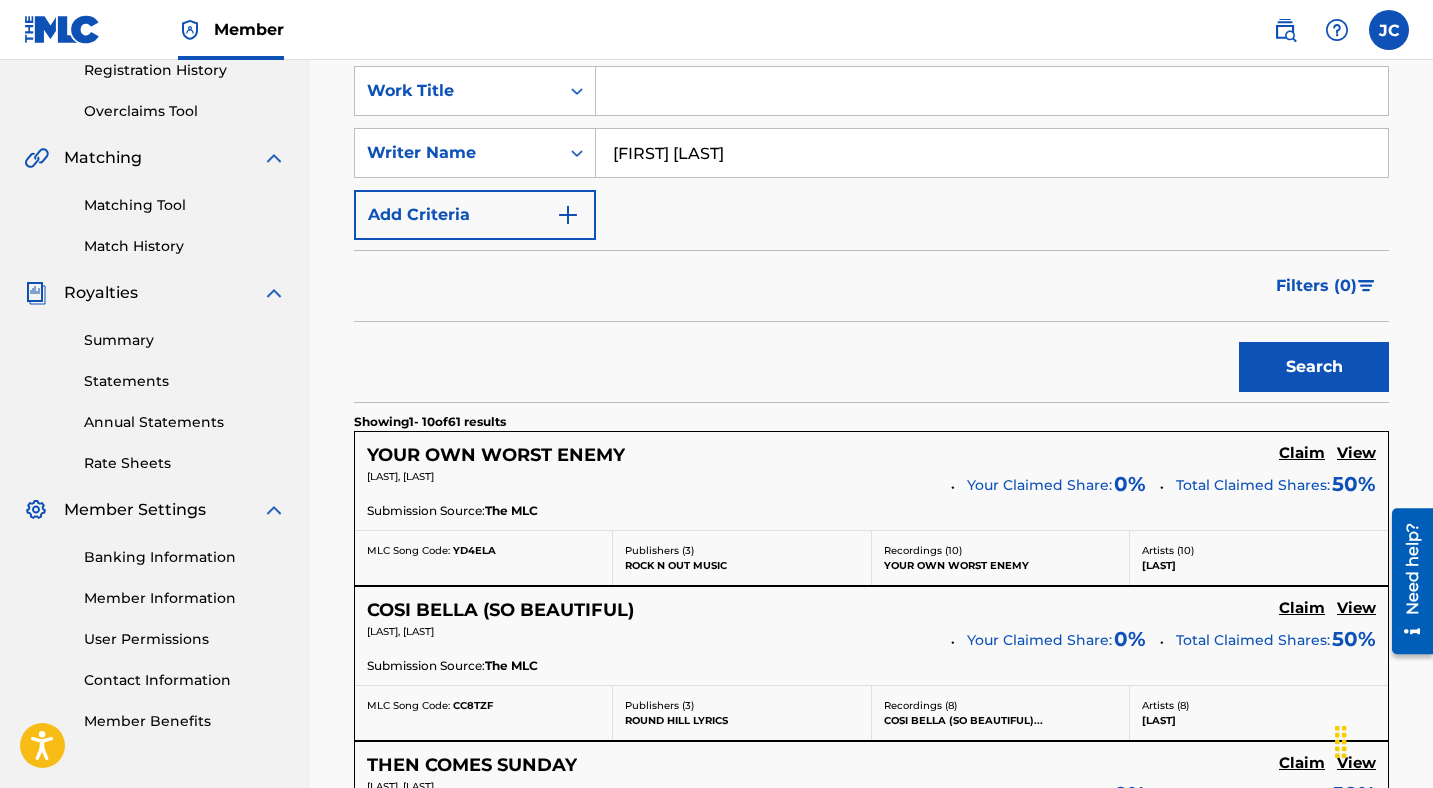 click on "Claim" at bounding box center [1302, 453] 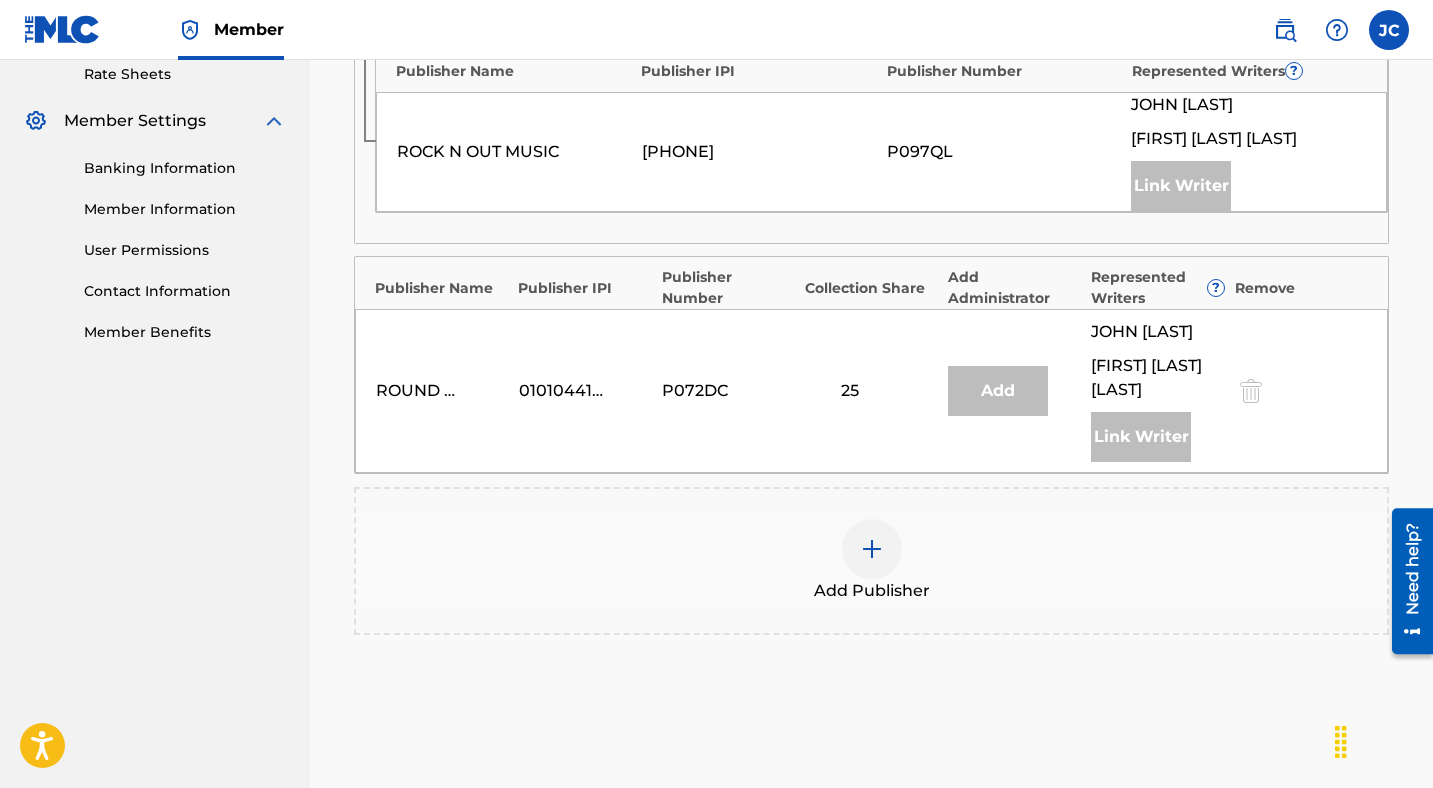 scroll, scrollTop: 790, scrollLeft: 0, axis: vertical 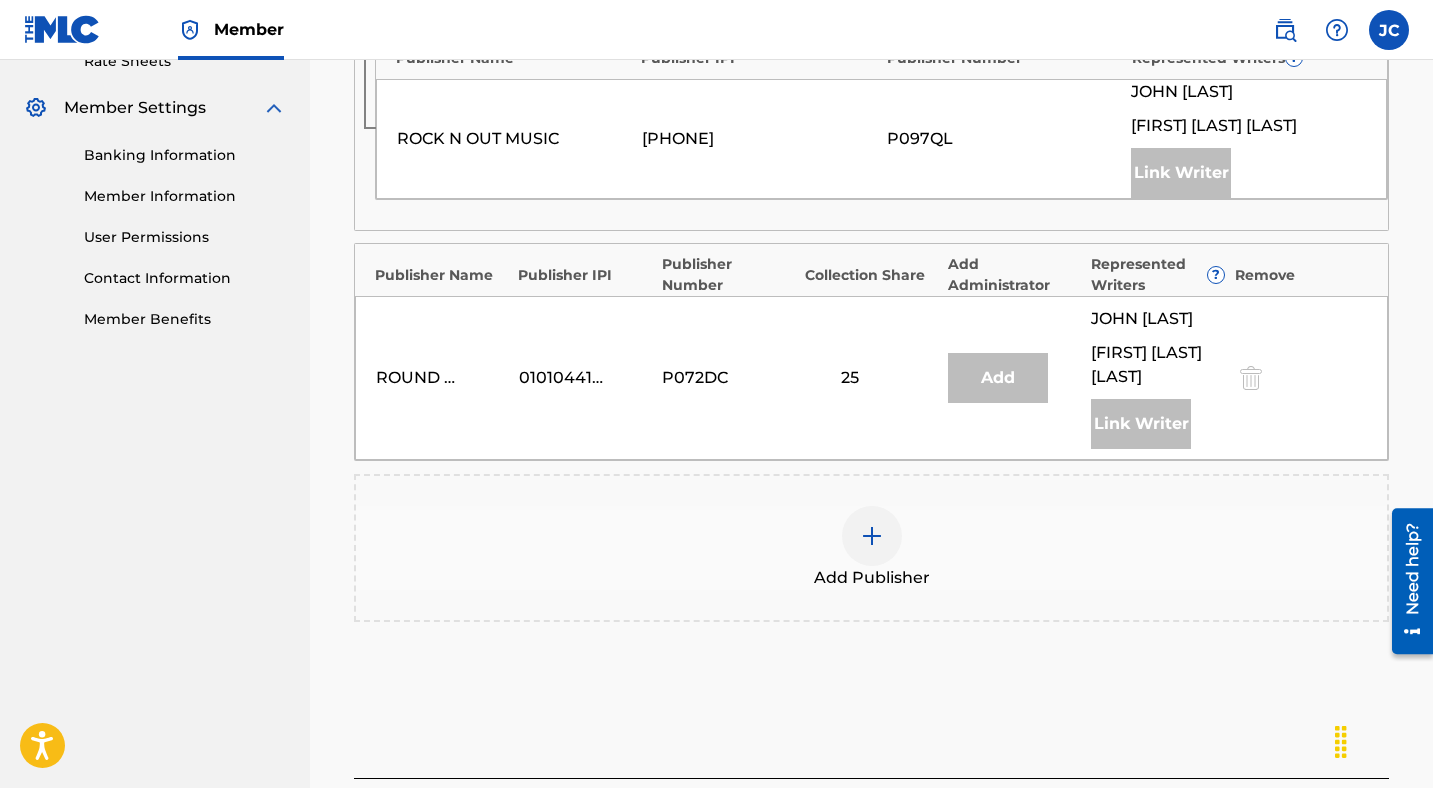 click at bounding box center [872, 536] 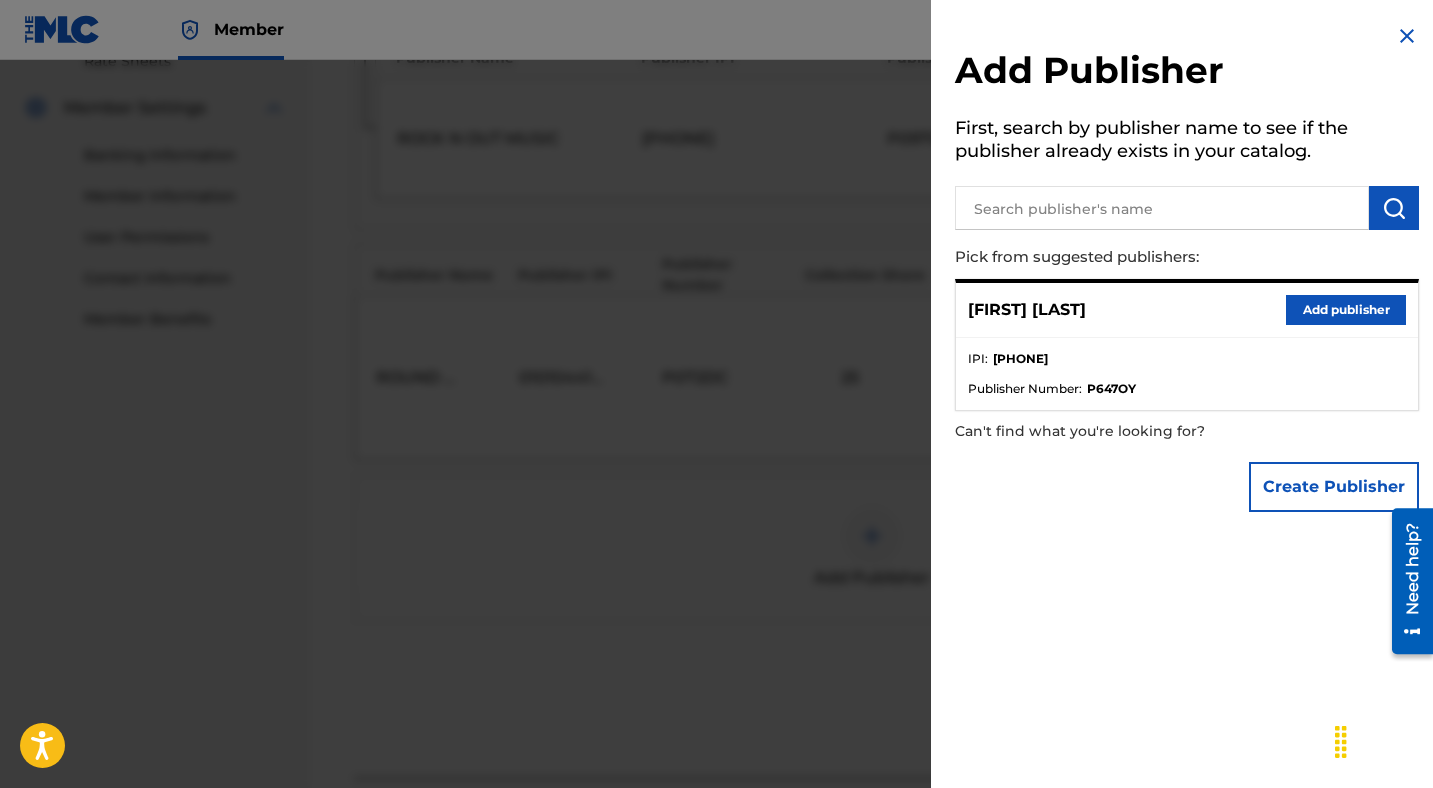 click on "Add publisher" at bounding box center (1346, 310) 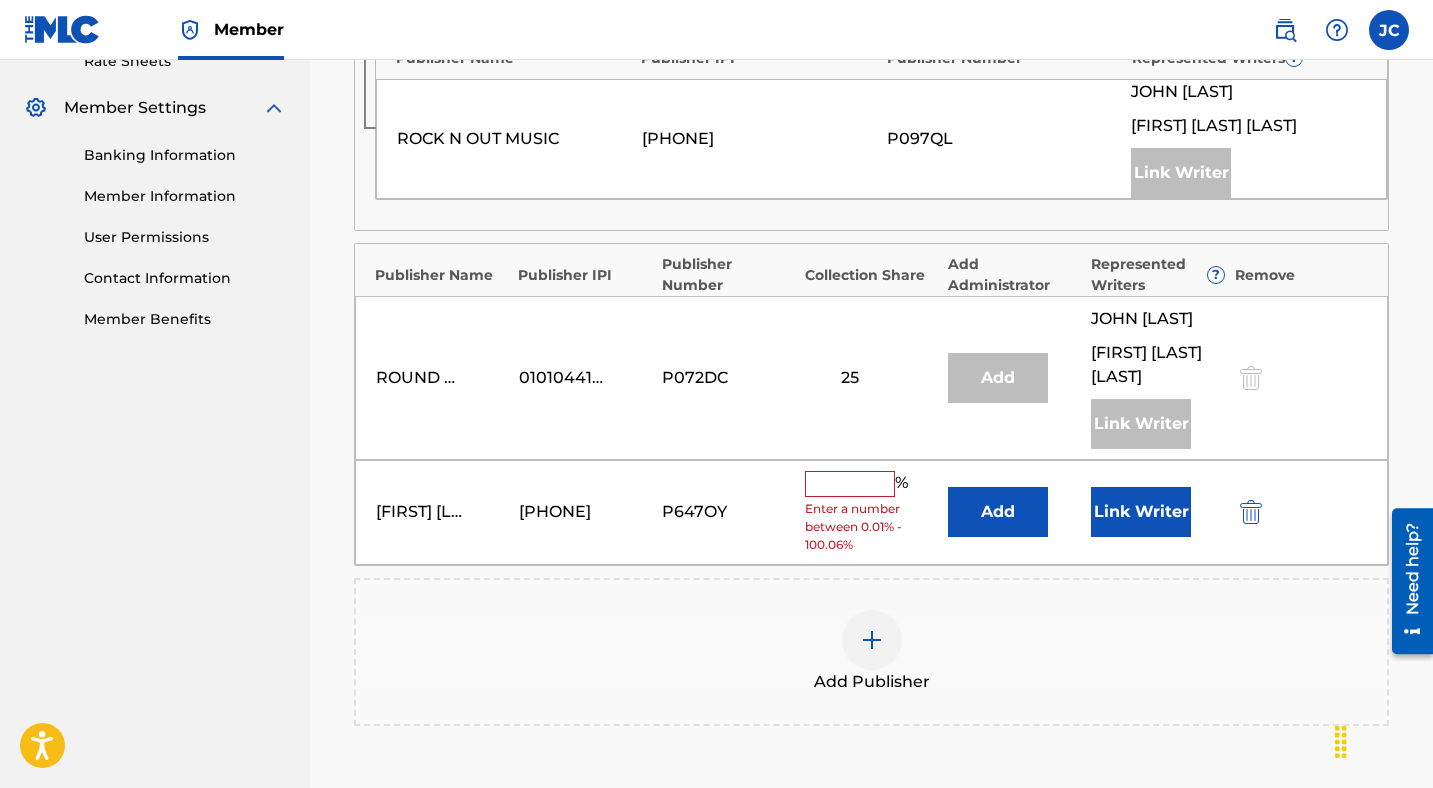 click at bounding box center (850, 484) 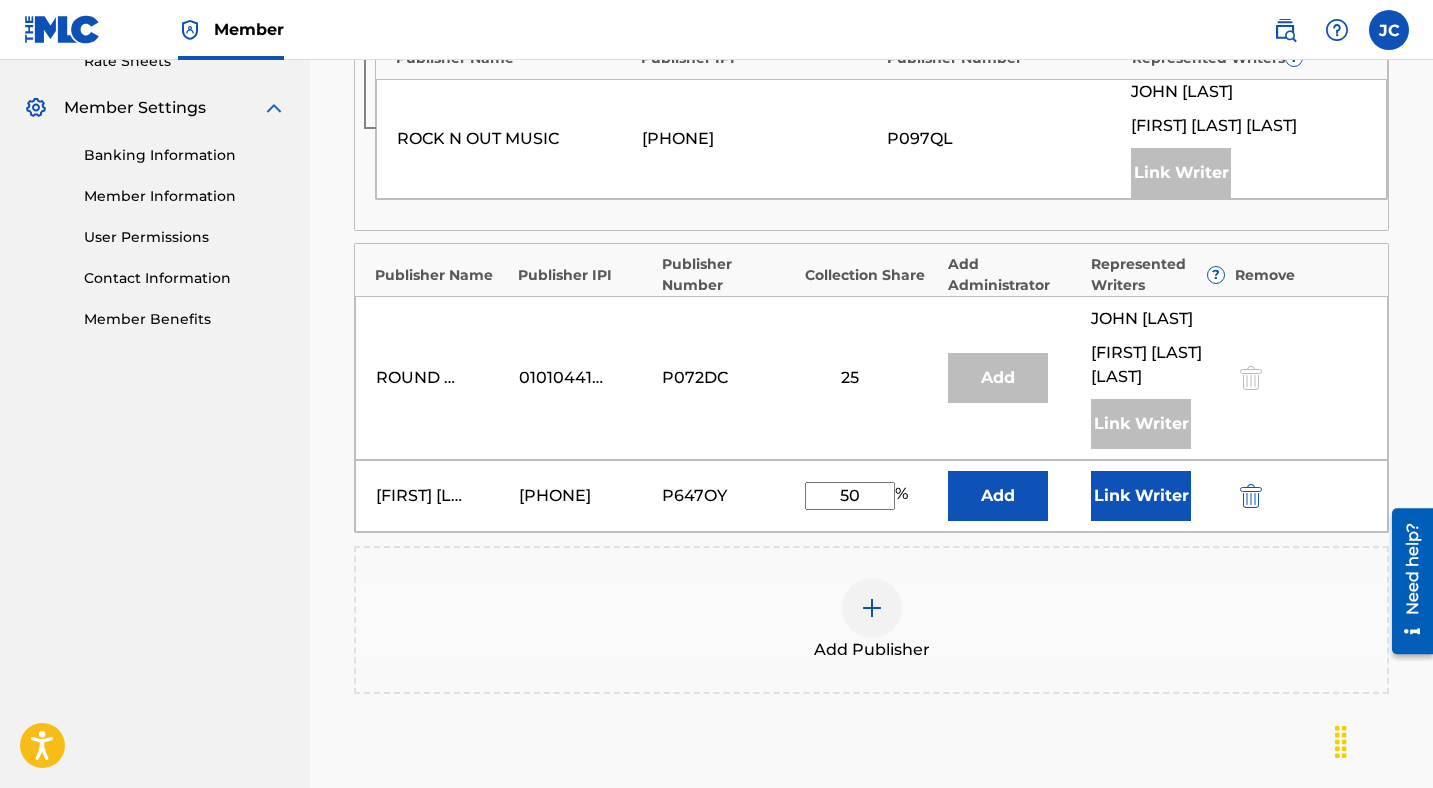 type on "50" 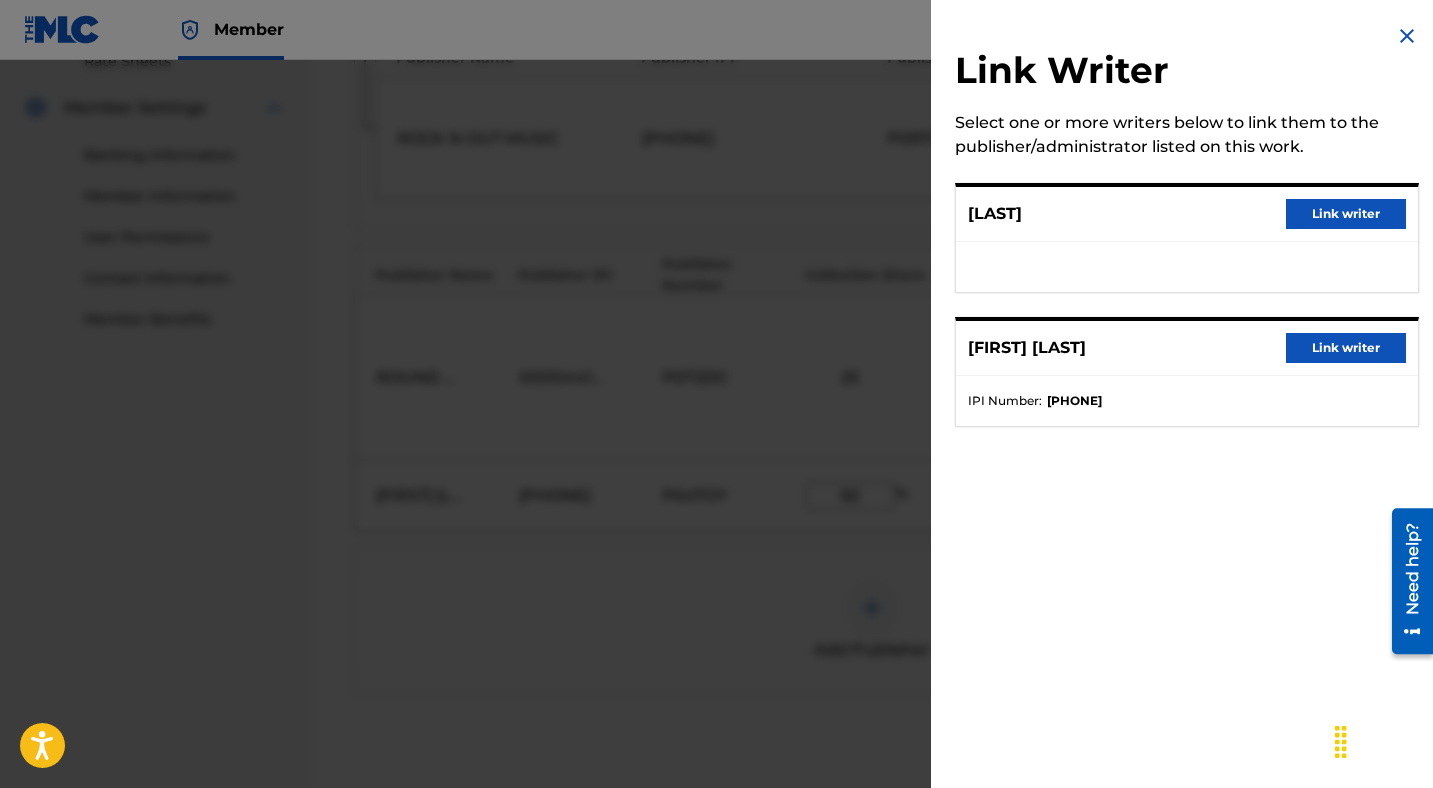 click on "Link writer" at bounding box center [1346, 214] 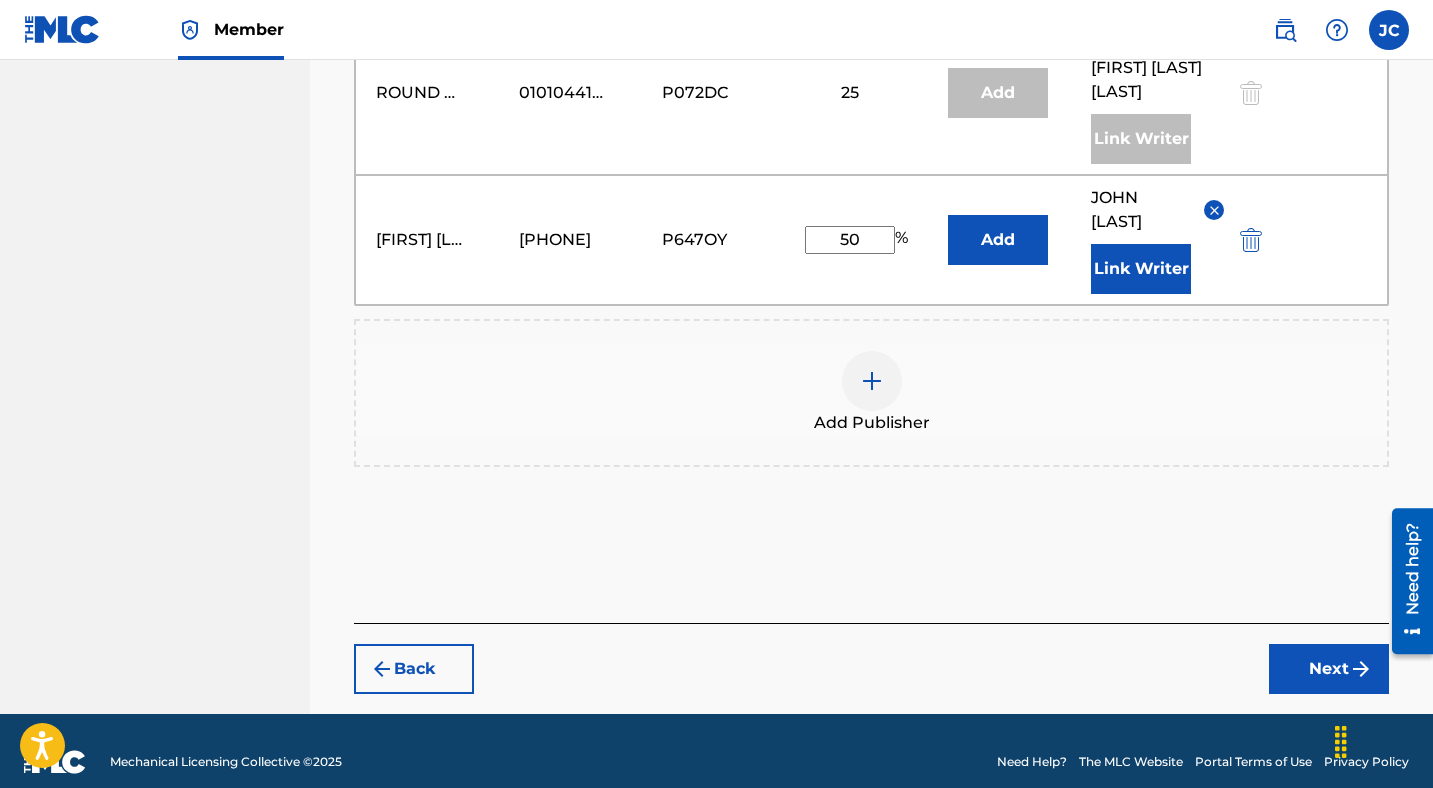 click on "Next" at bounding box center (1329, 669) 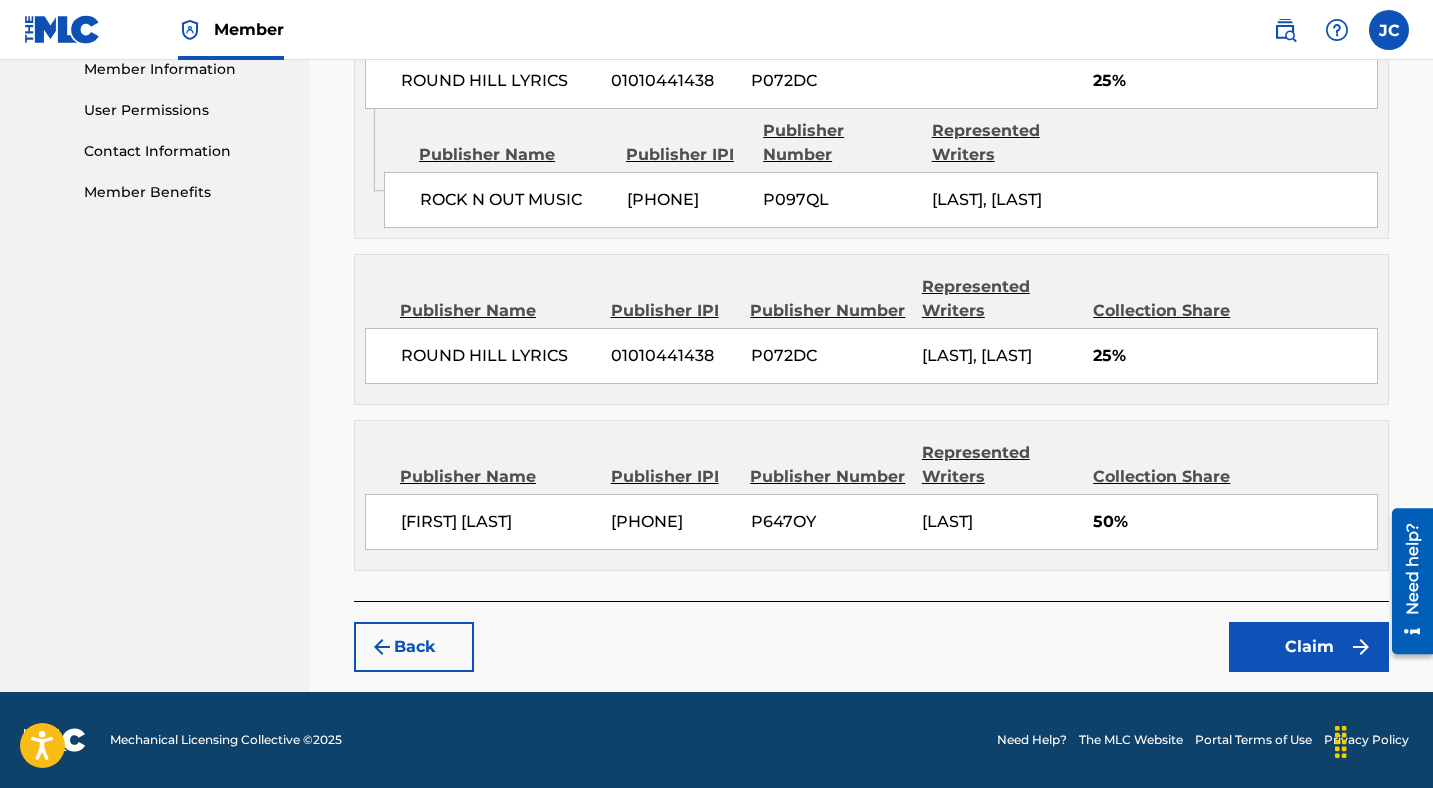 scroll, scrollTop: 1008, scrollLeft: 0, axis: vertical 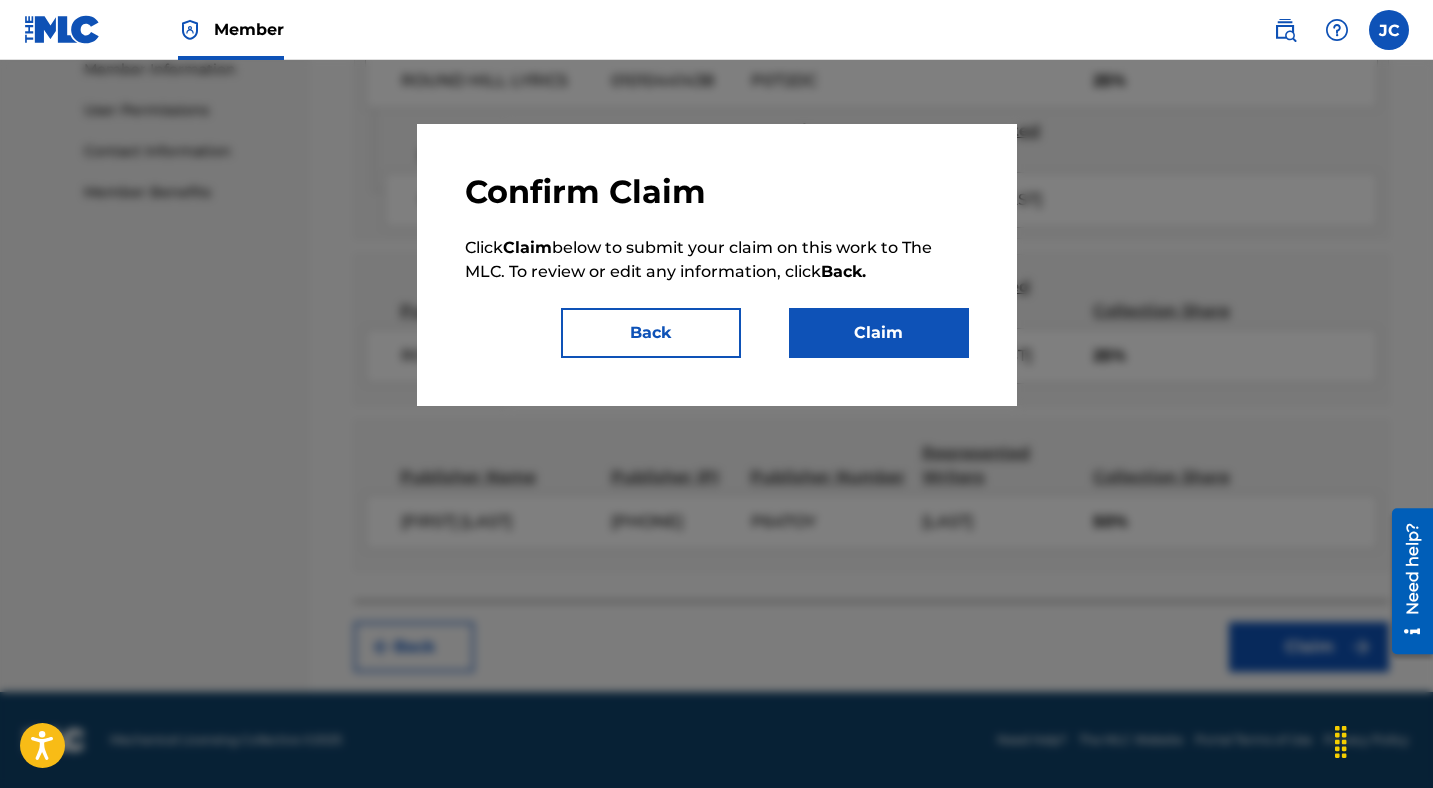 click on "Claim" at bounding box center [879, 333] 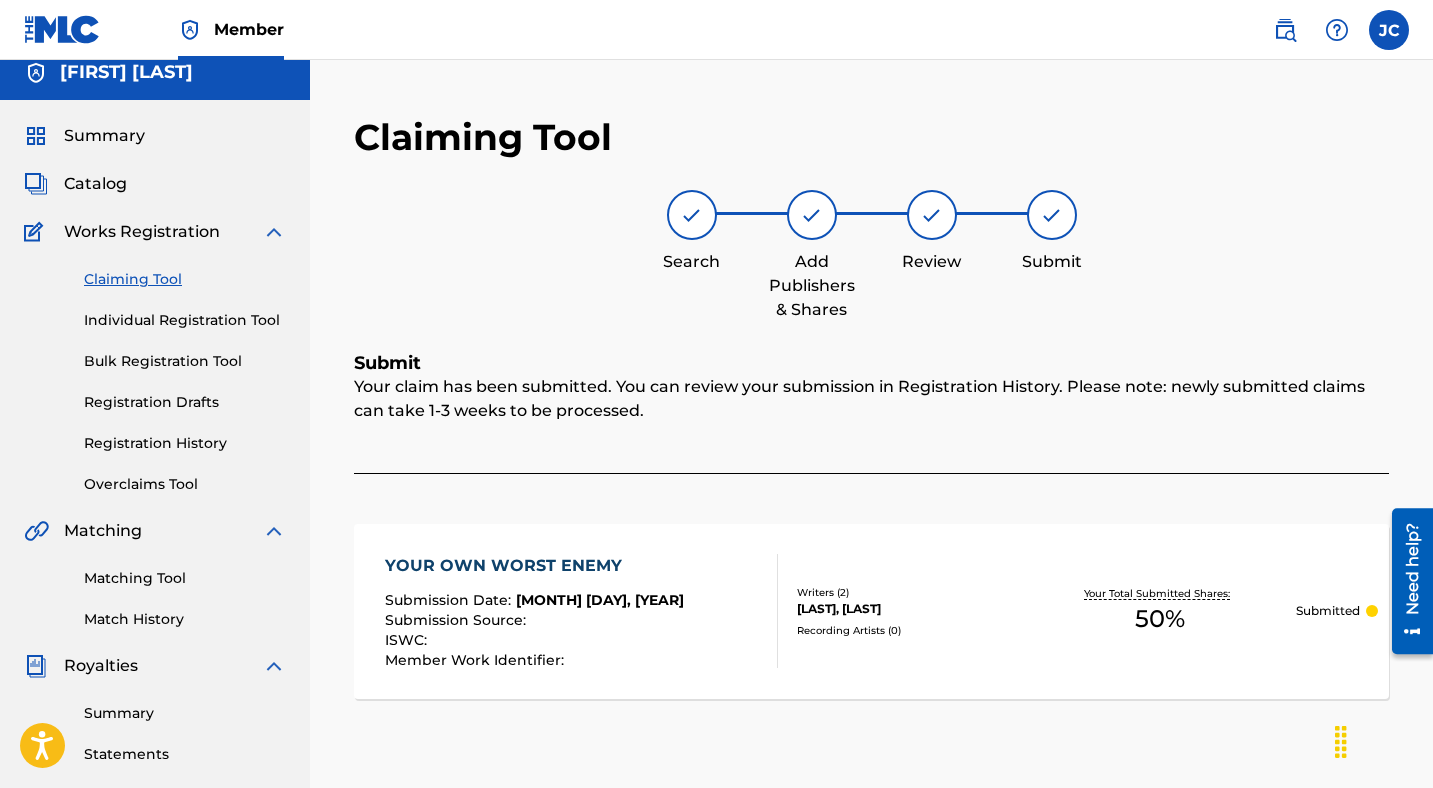 scroll, scrollTop: 10, scrollLeft: 0, axis: vertical 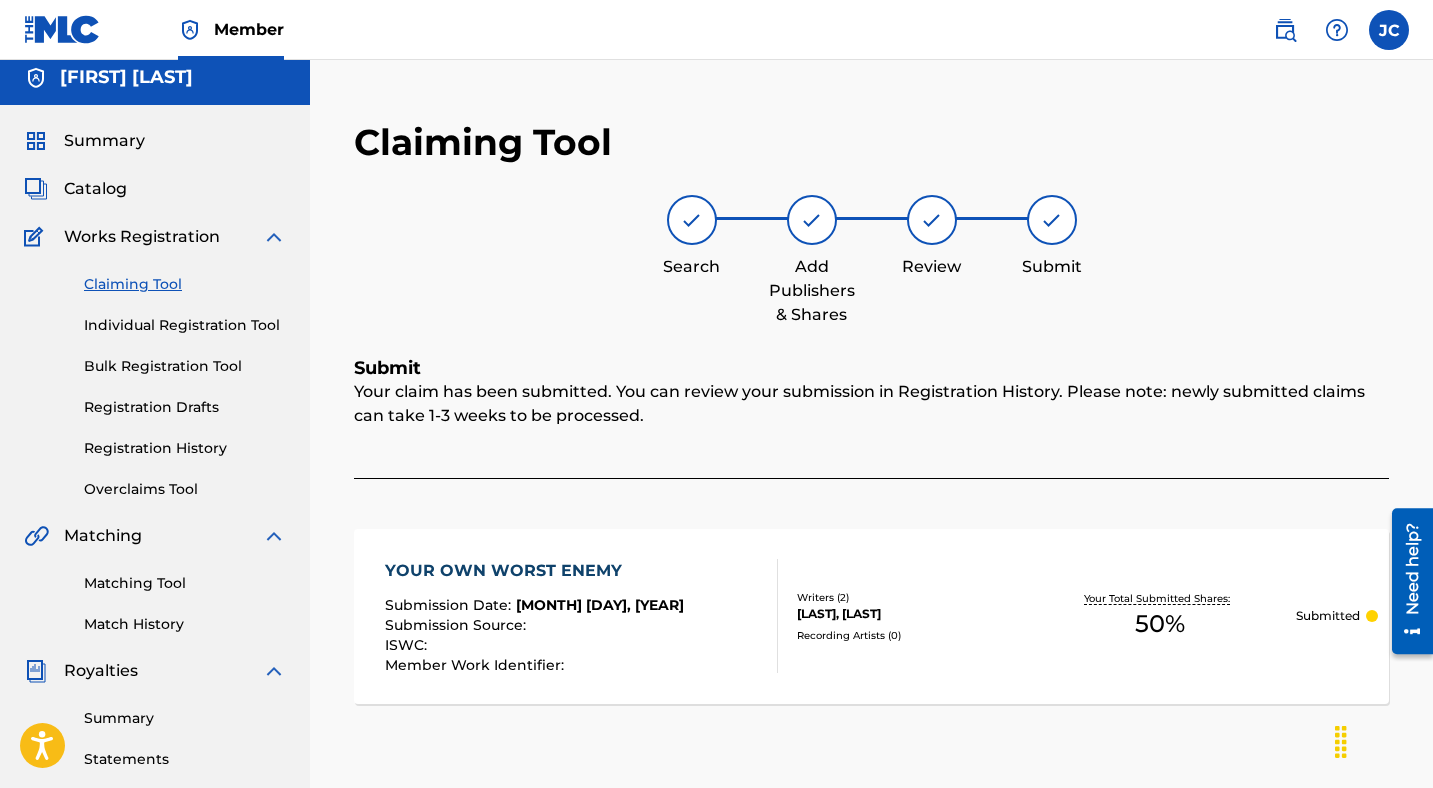 click on "Catalog" at bounding box center [95, 189] 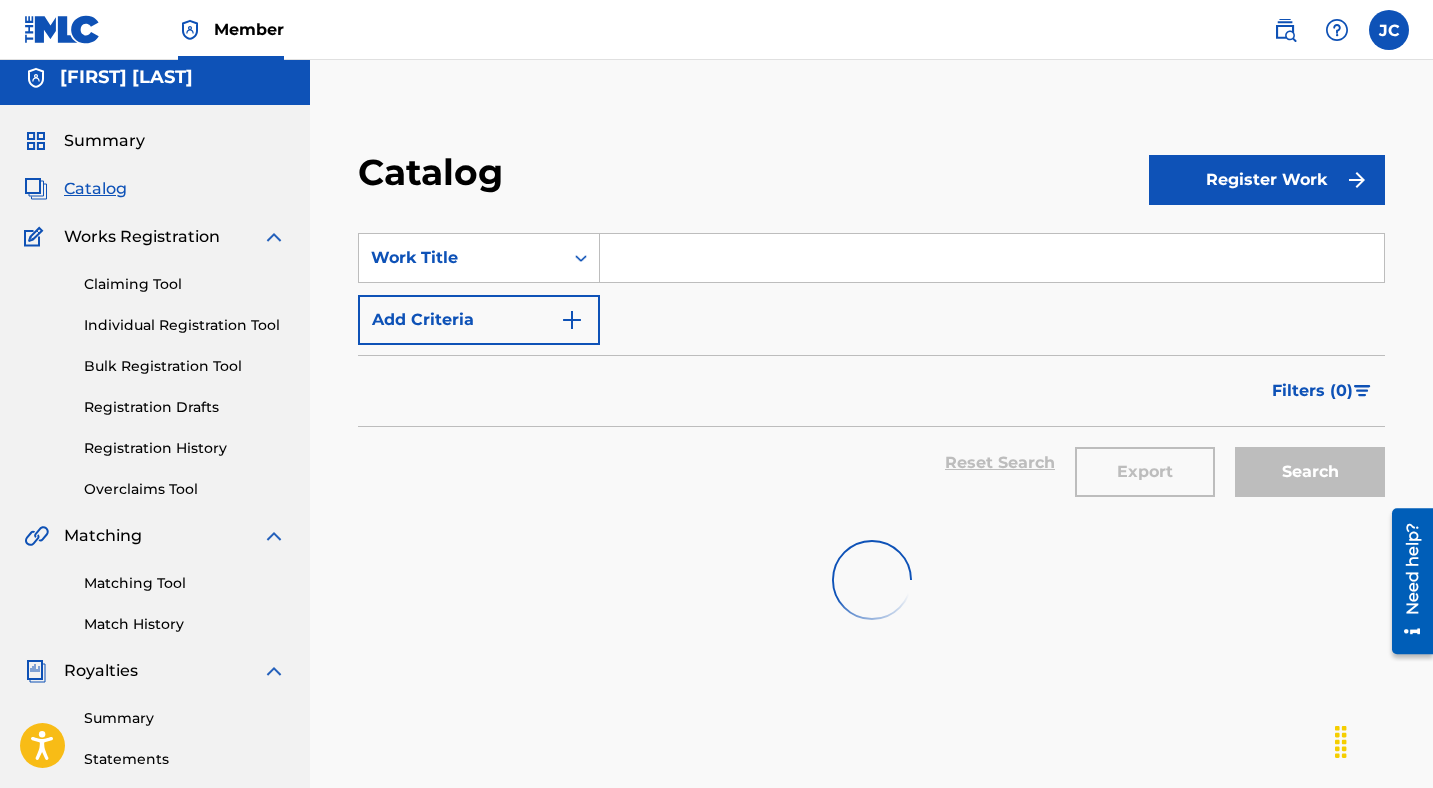 scroll, scrollTop: 0, scrollLeft: 0, axis: both 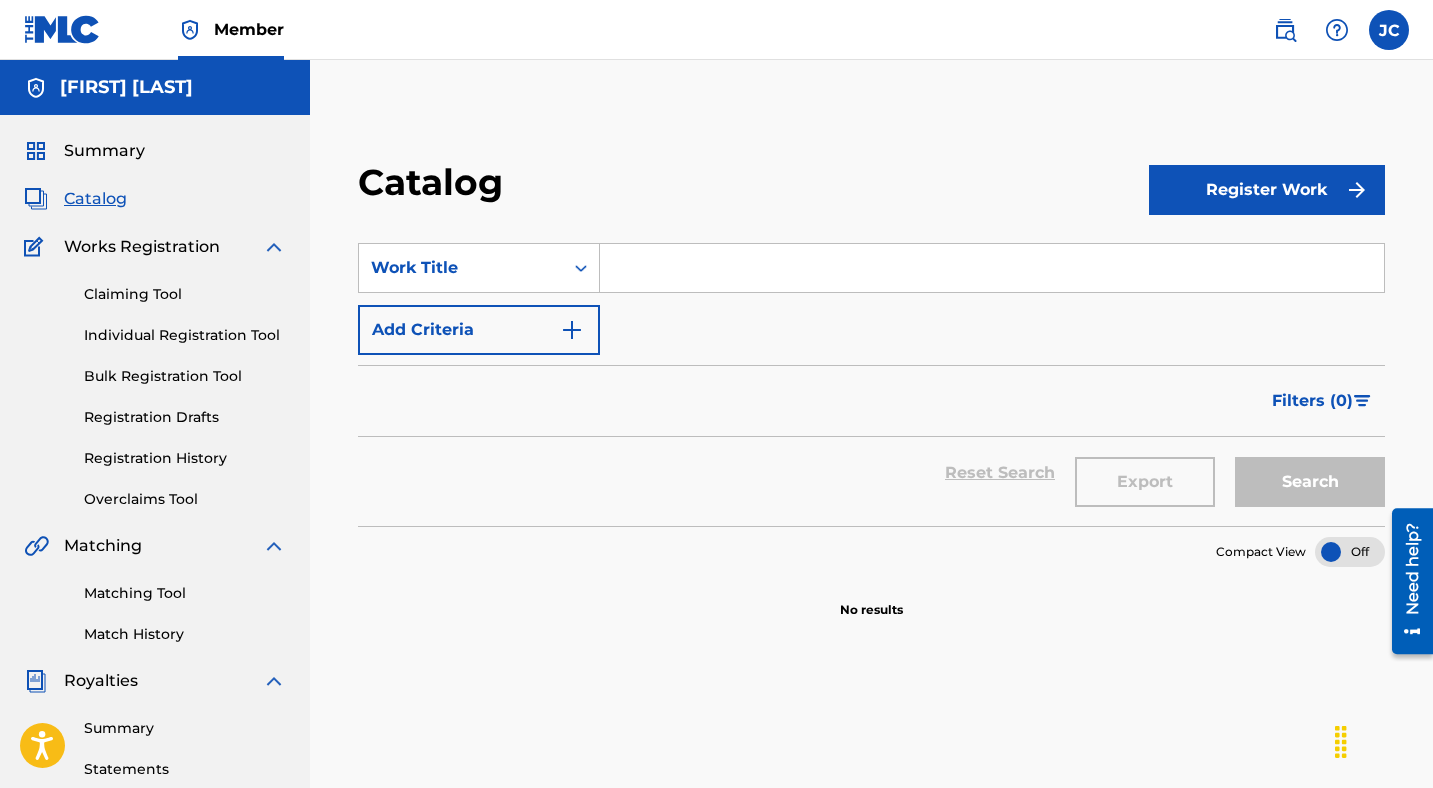 click on "Registration History" at bounding box center [185, 458] 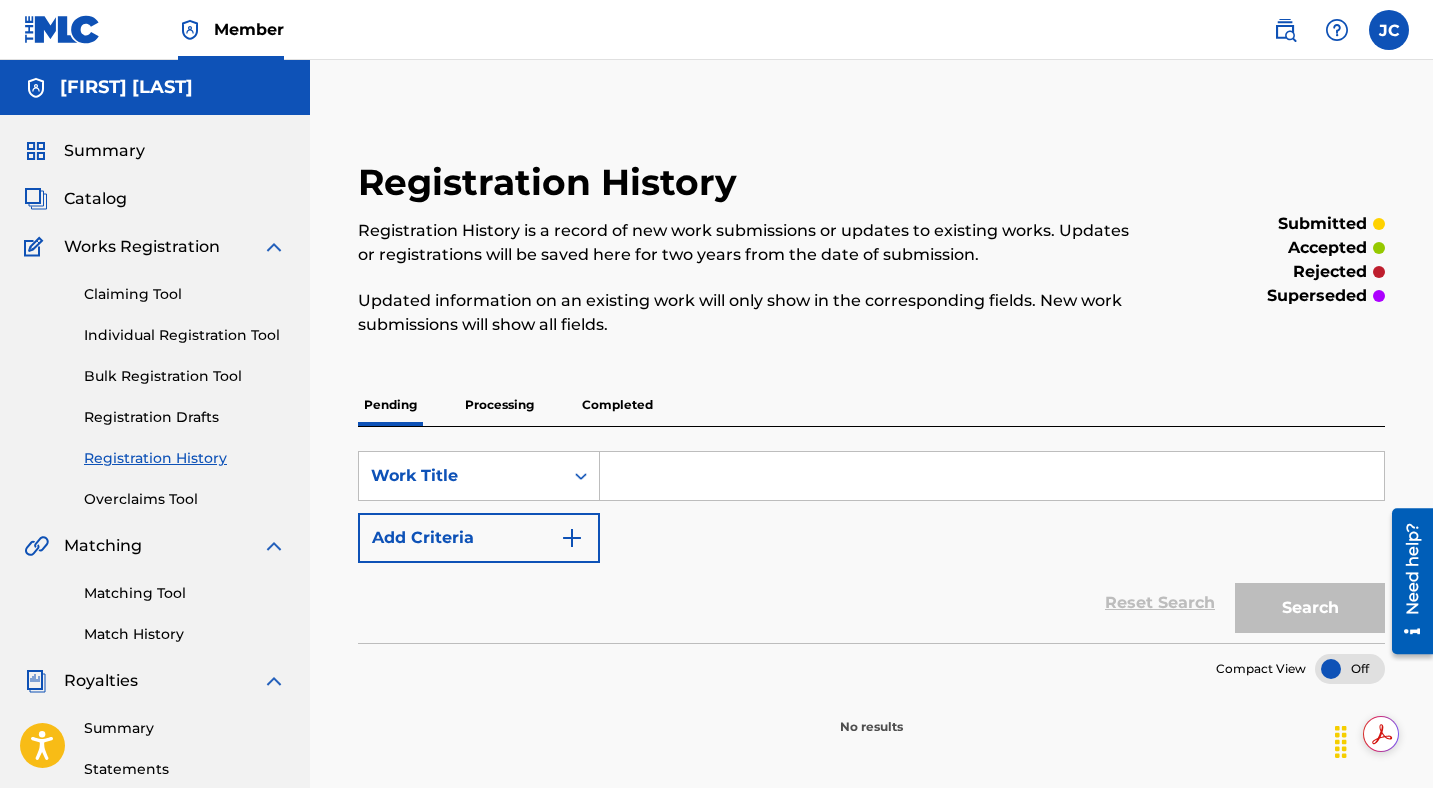 click on "Processing" at bounding box center [499, 405] 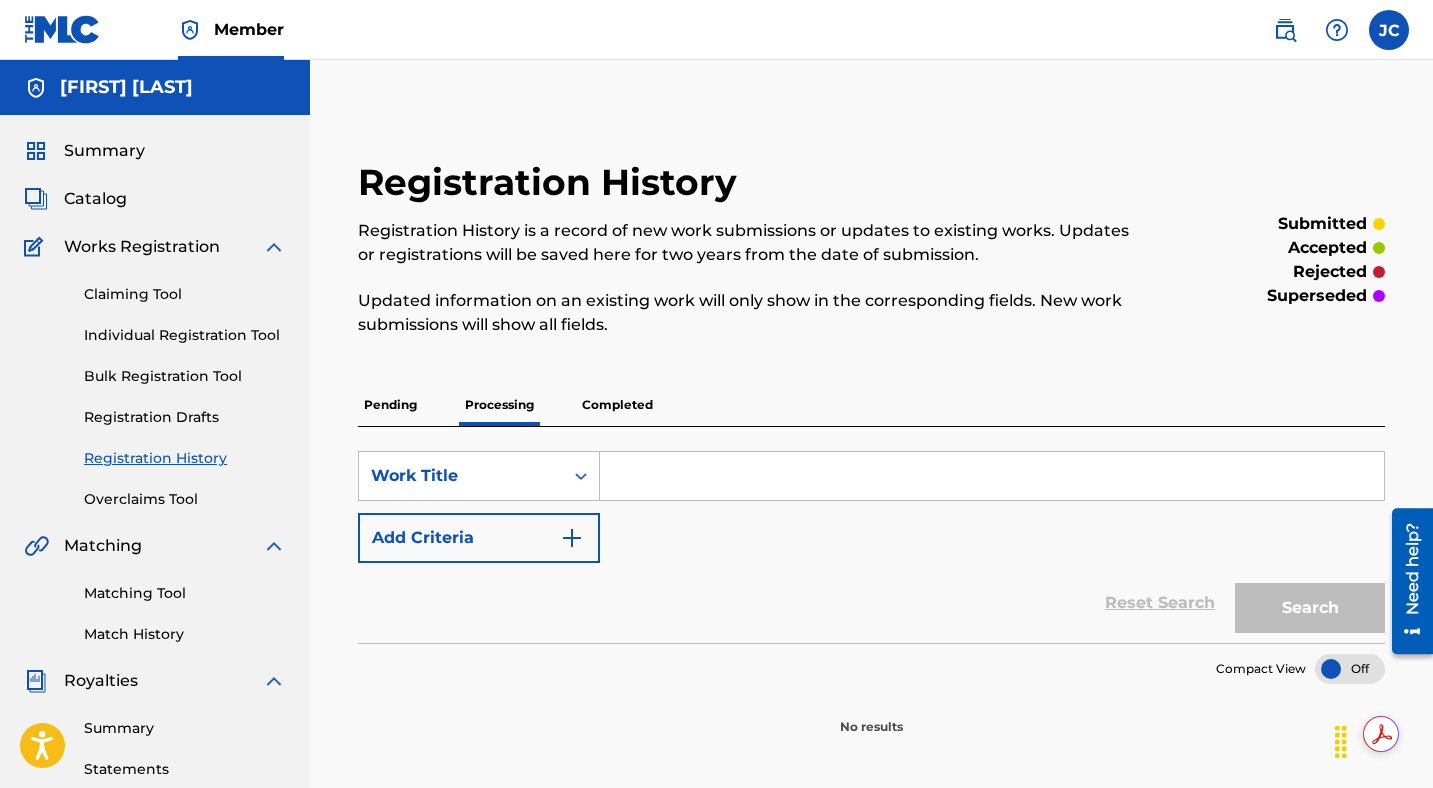 click on "Completed" at bounding box center [617, 405] 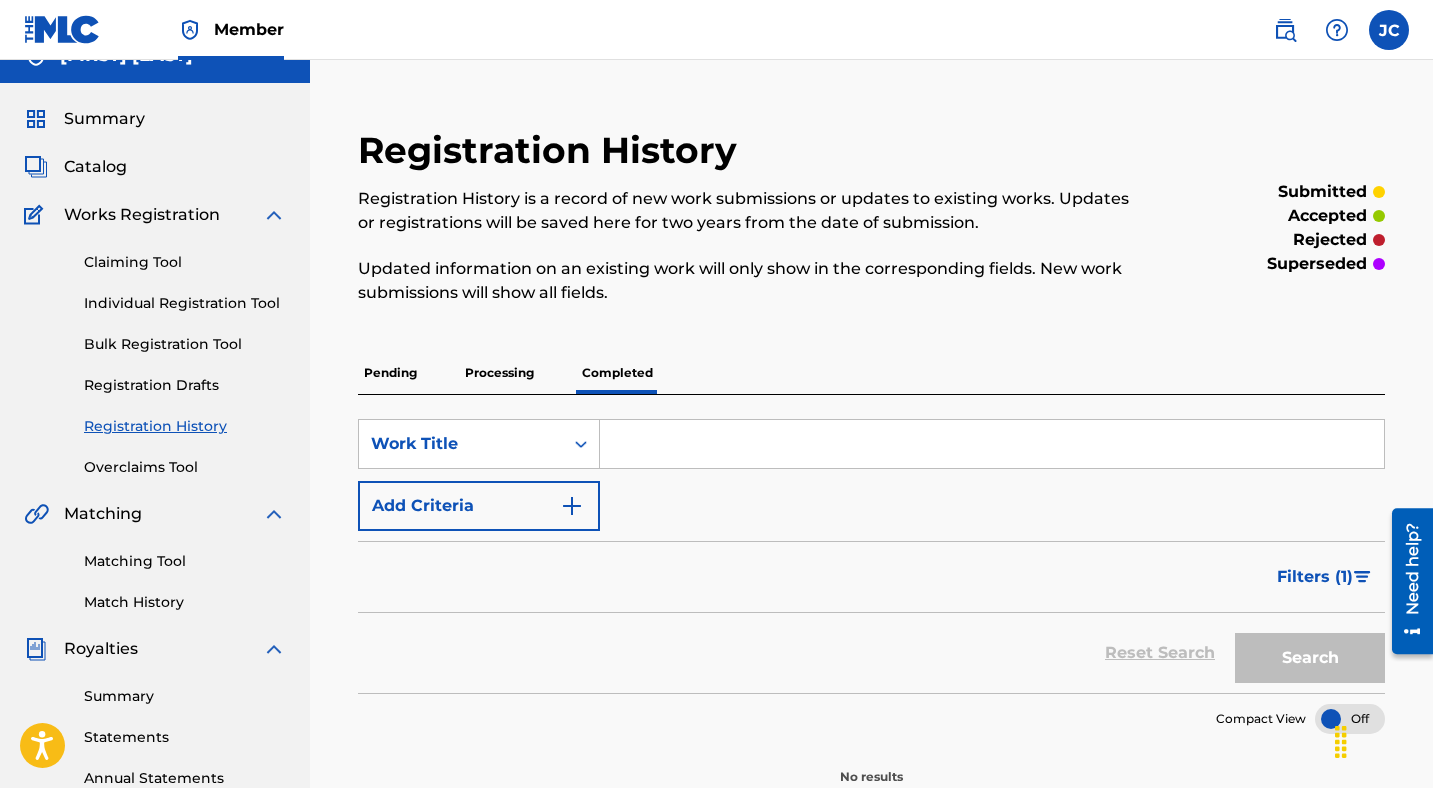 scroll, scrollTop: 0, scrollLeft: 0, axis: both 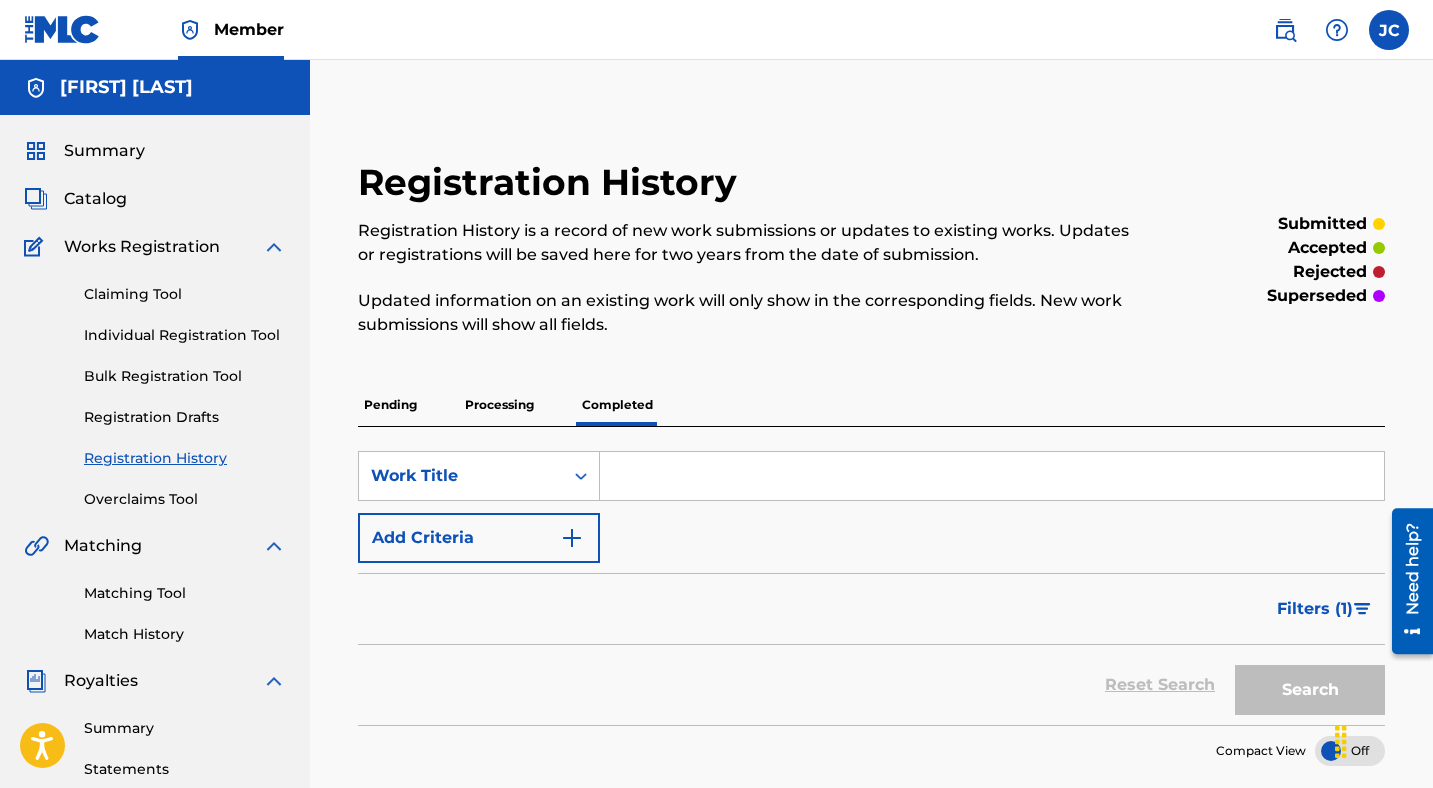 click on "Catalog" at bounding box center [95, 199] 